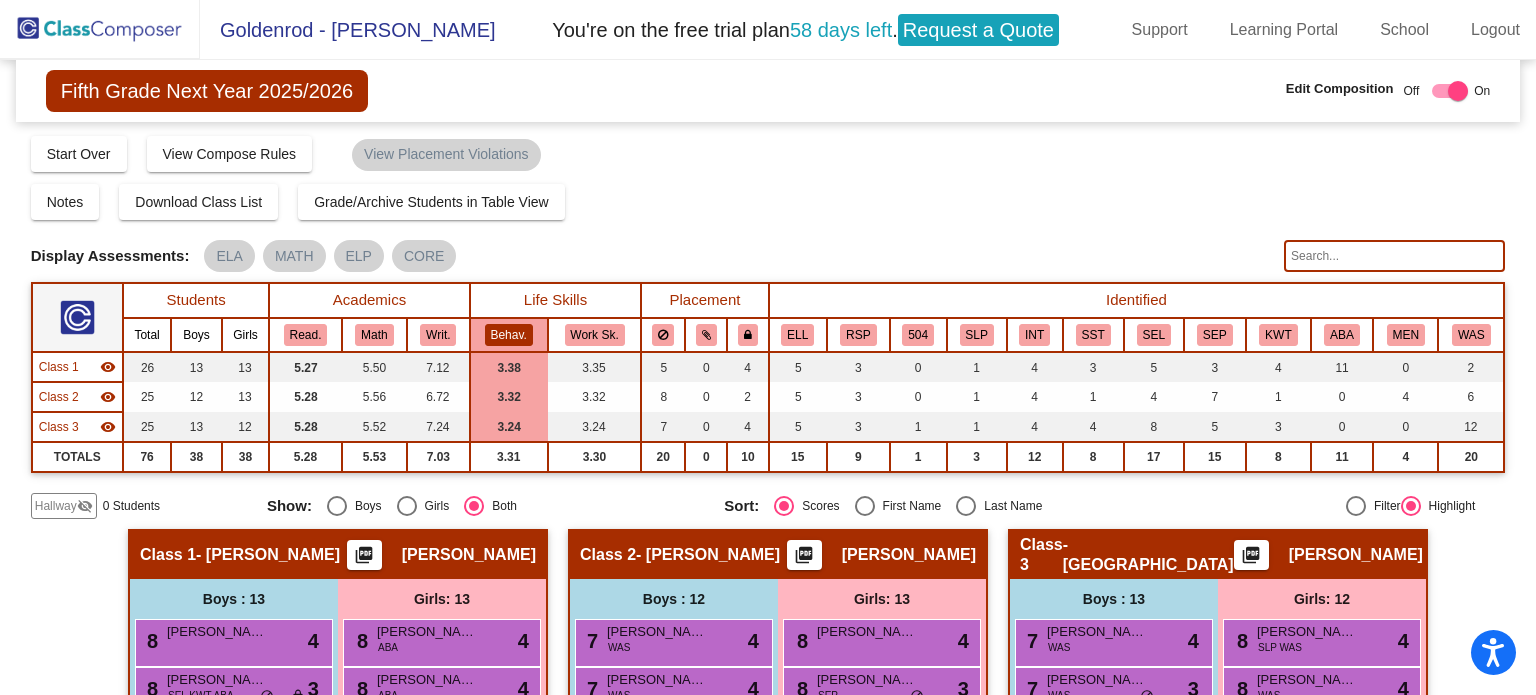 scroll, scrollTop: 0, scrollLeft: 0, axis: both 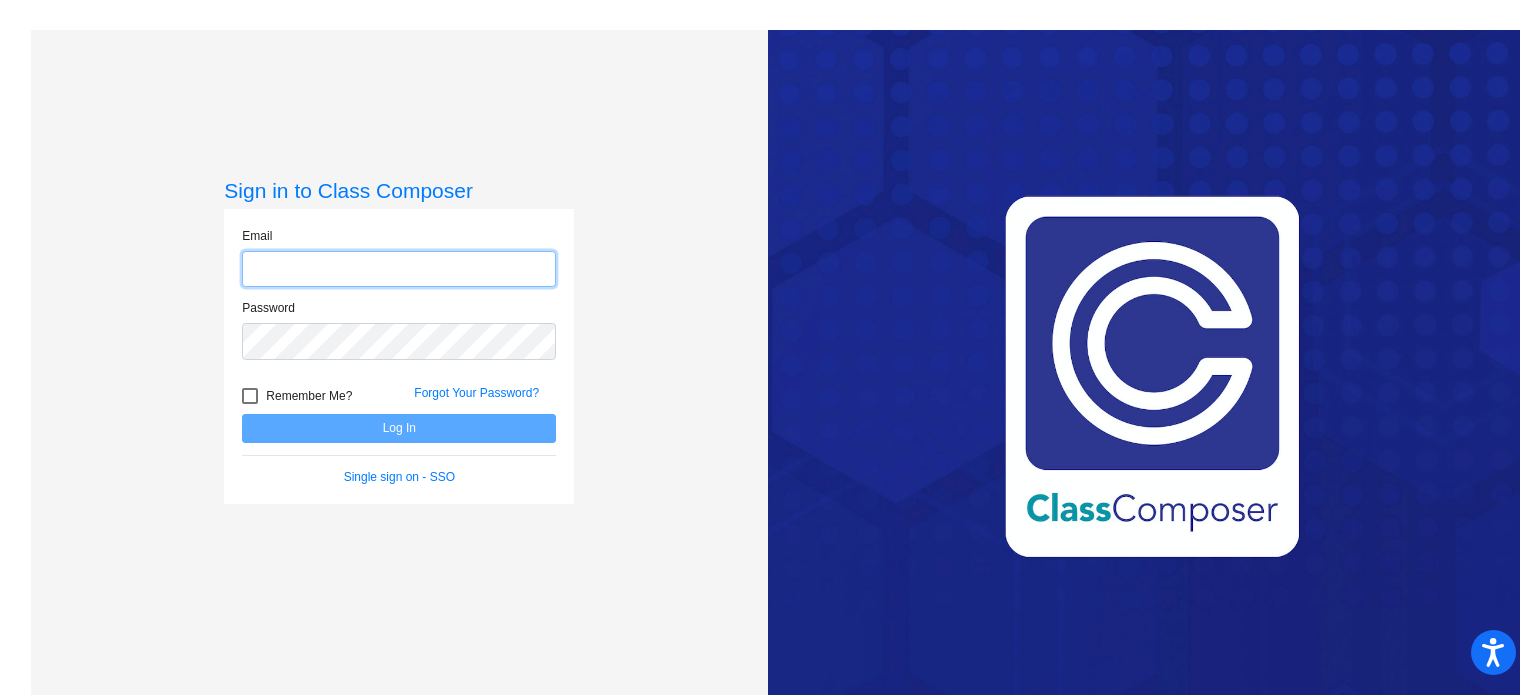 click 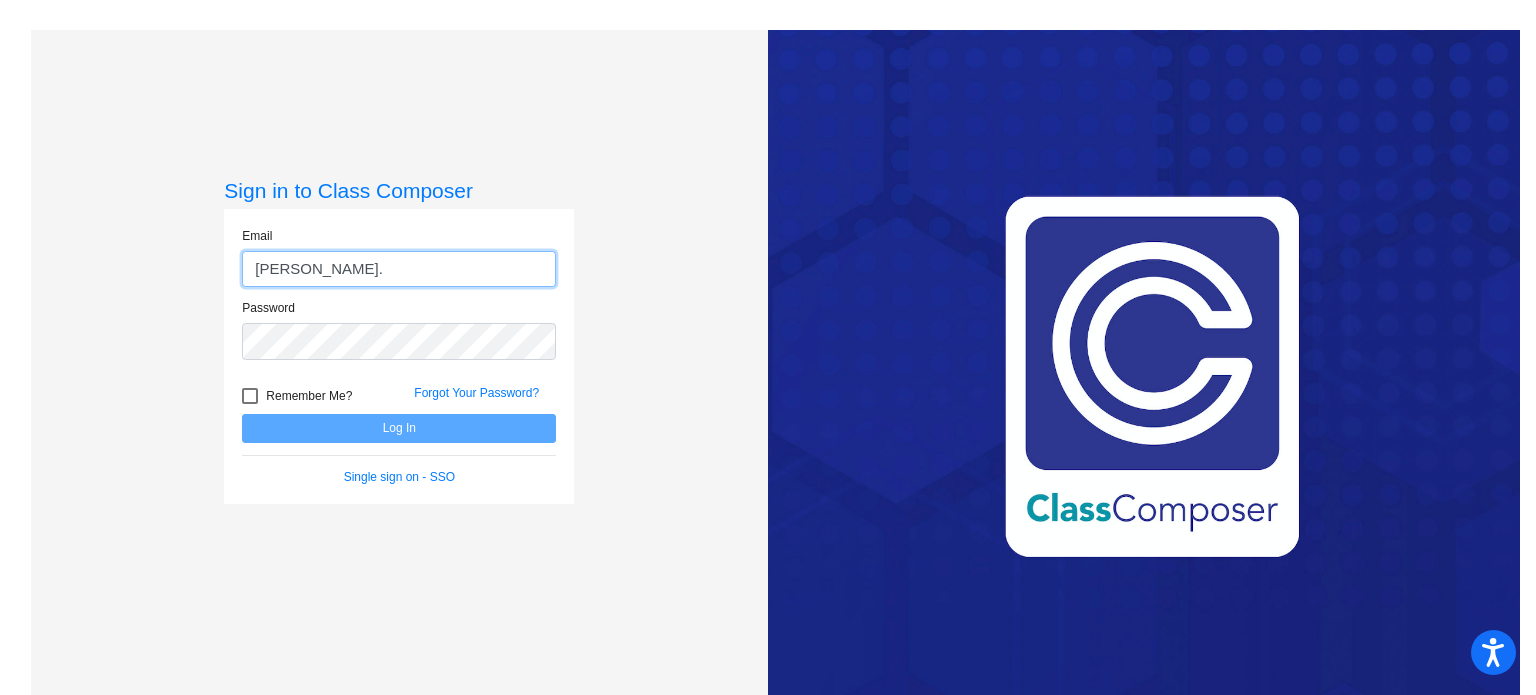 type on "ana.barajar+1@kermanusd.com" 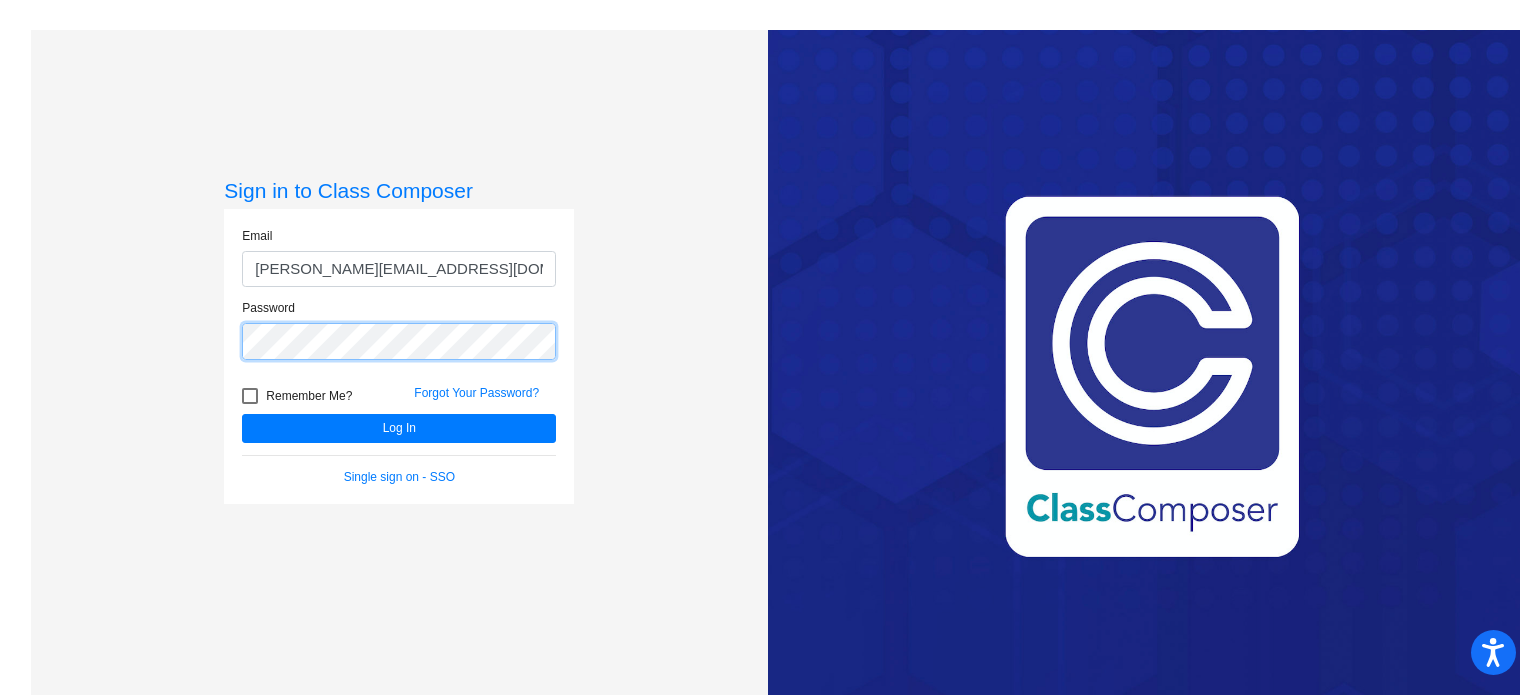 click on "Log In" 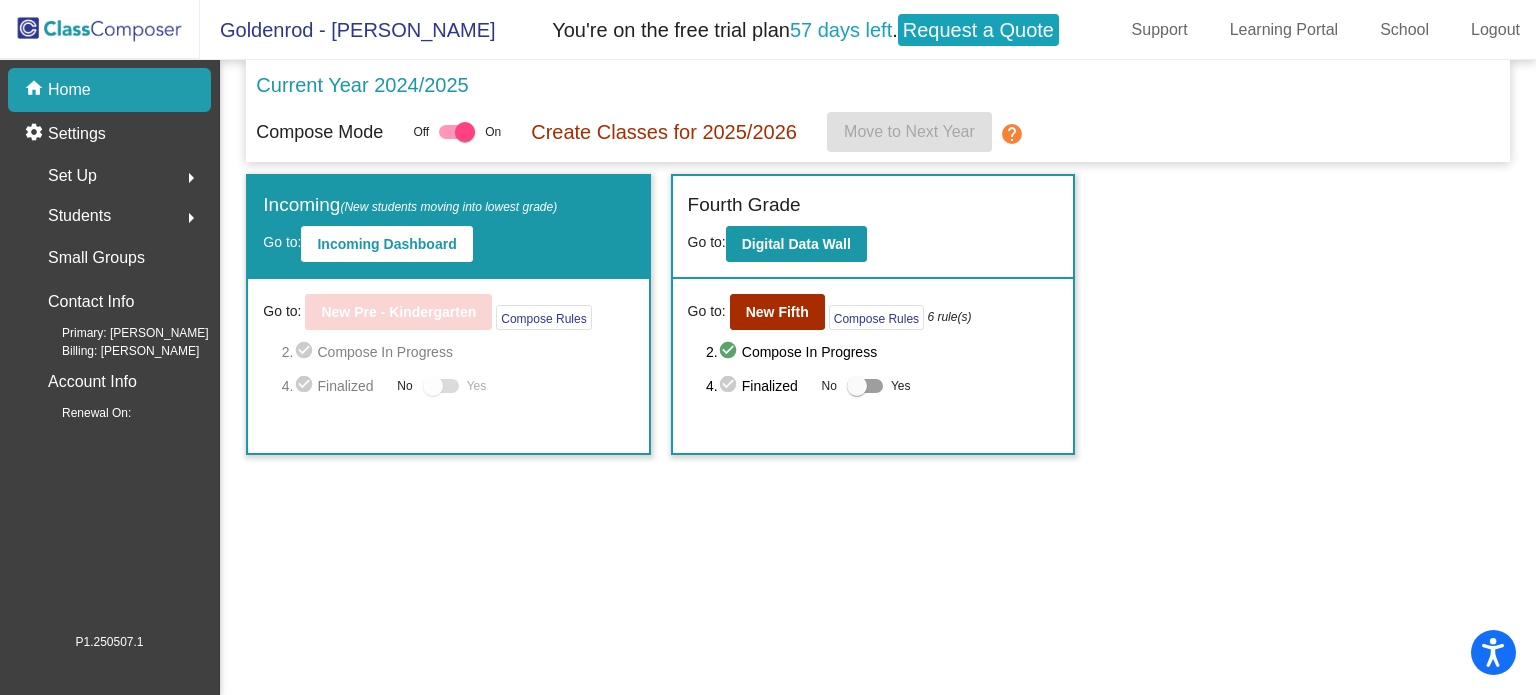 click on "Request a Quote" 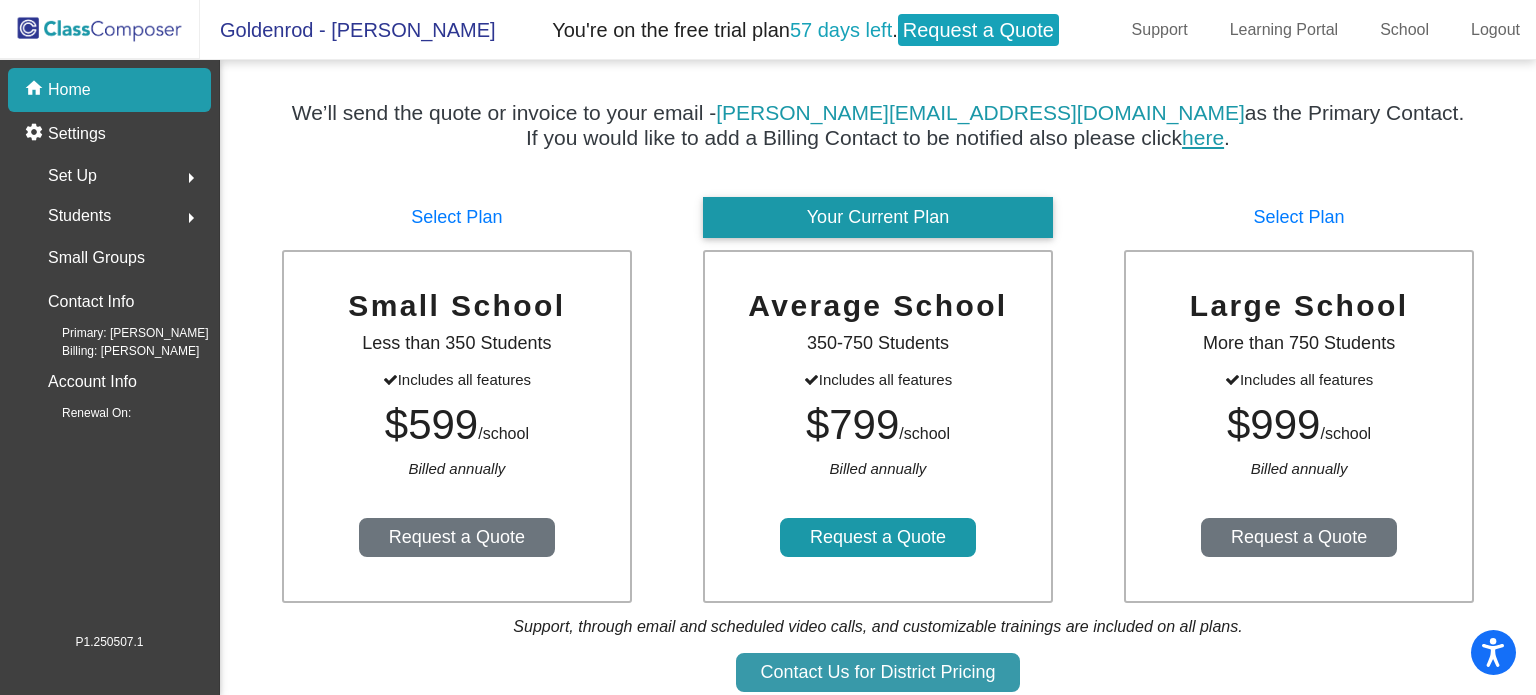 scroll, scrollTop: 2, scrollLeft: 0, axis: vertical 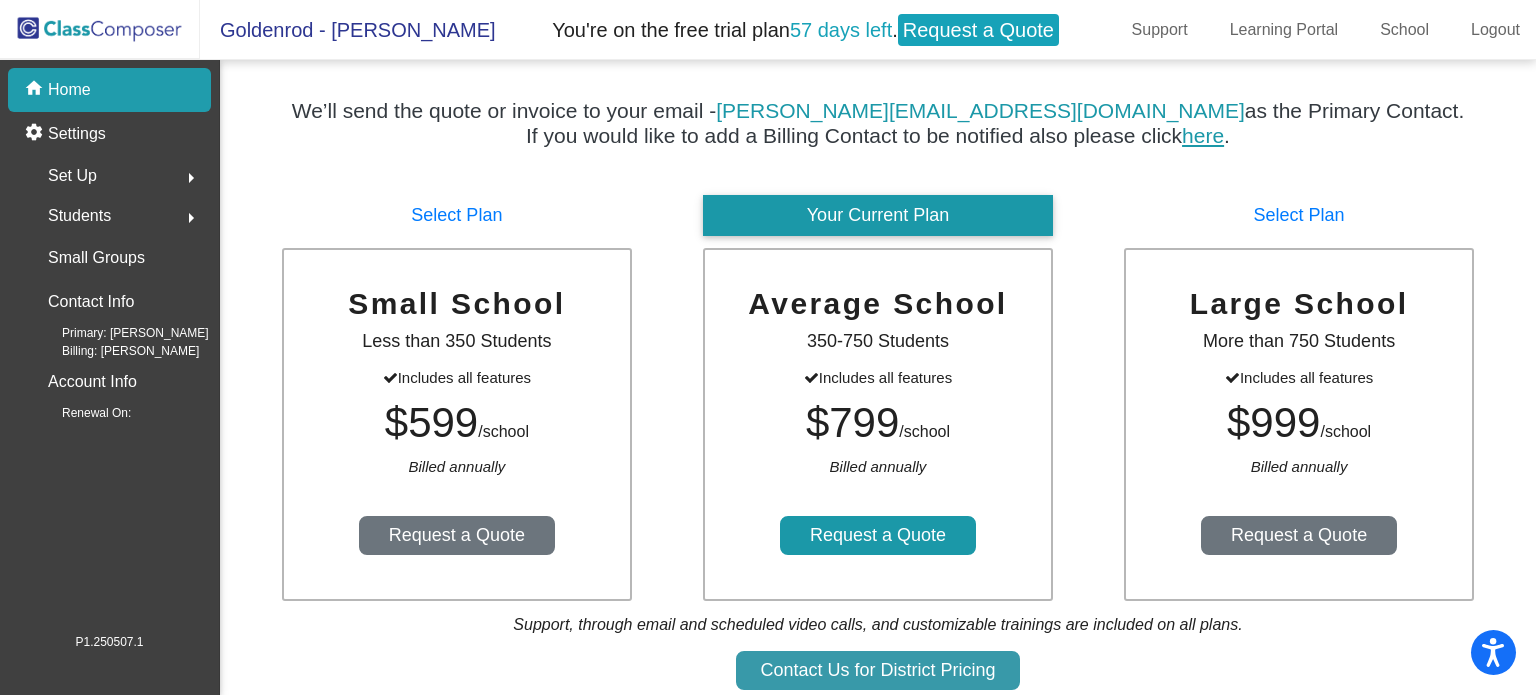 click on "Request a Quote" 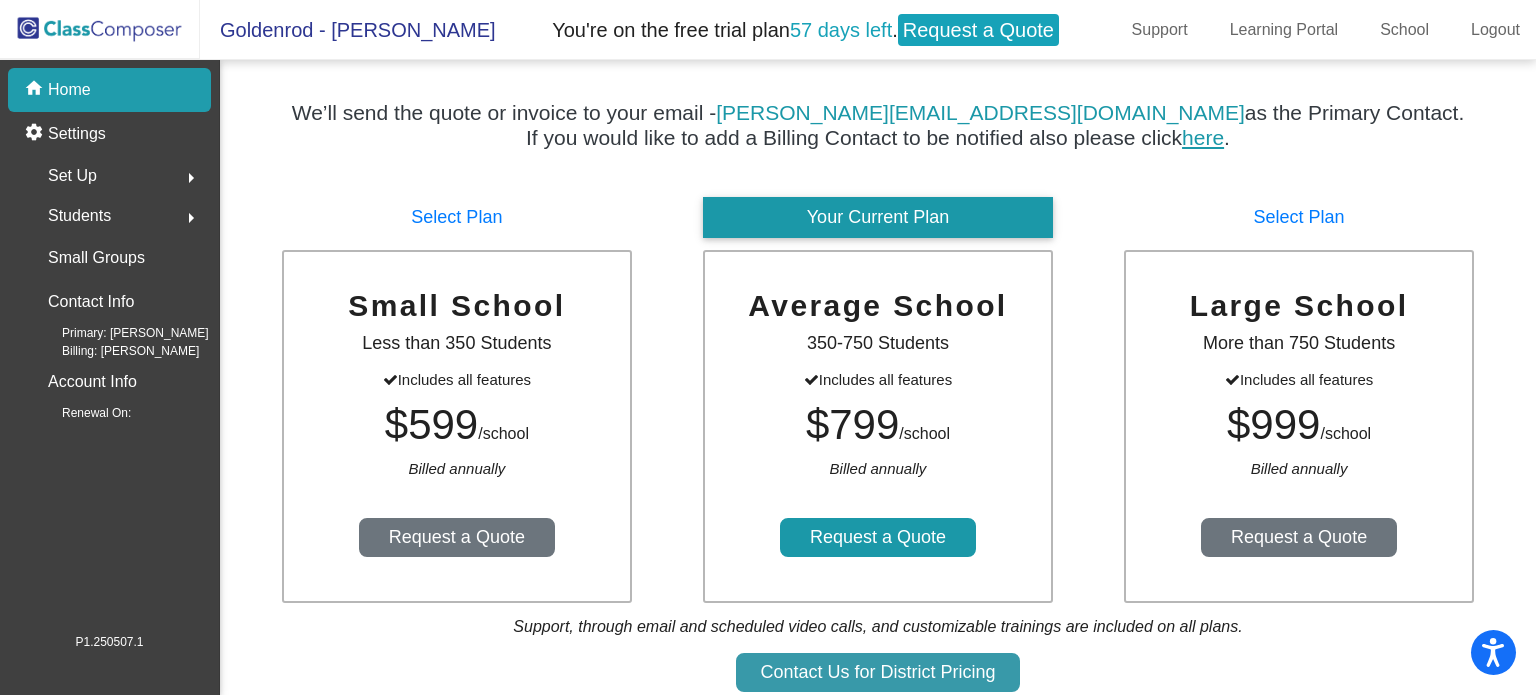 click on "Home" 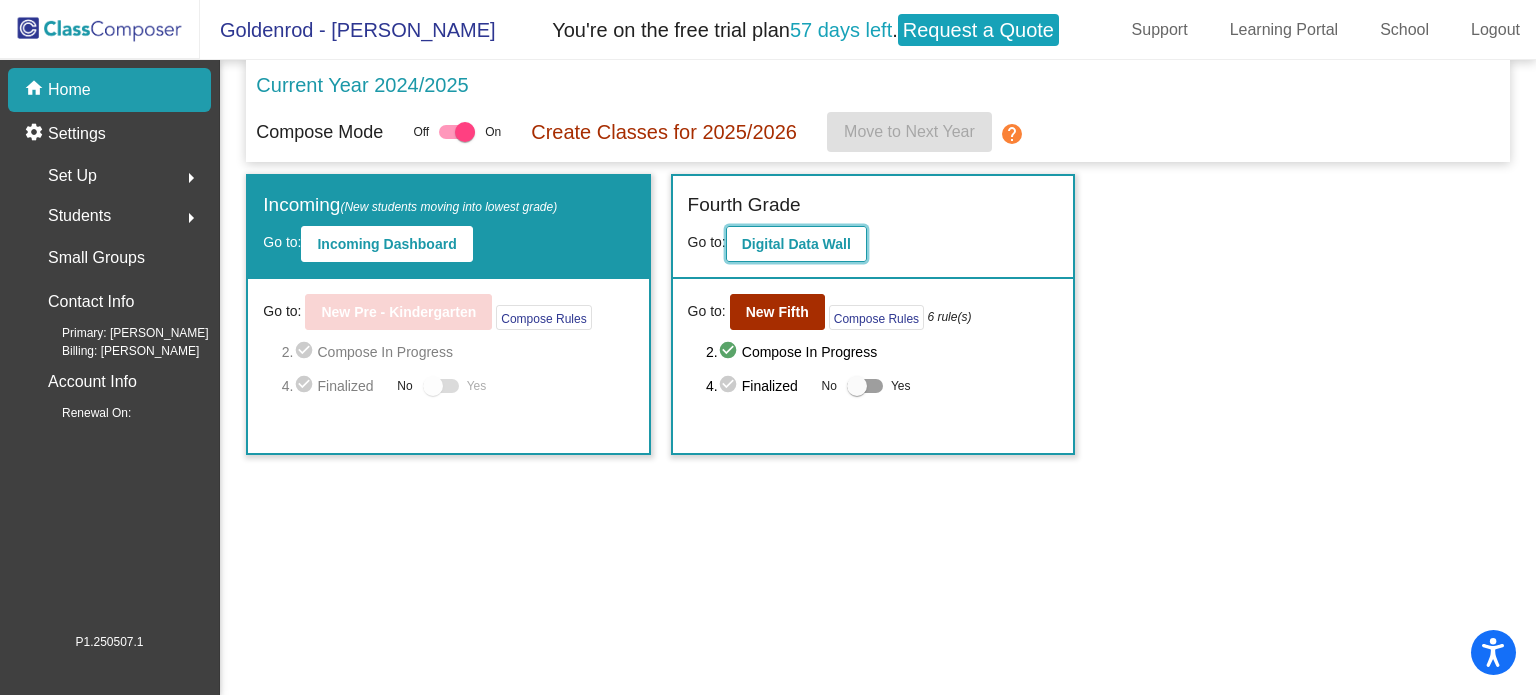 click on "Digital Data Wall" 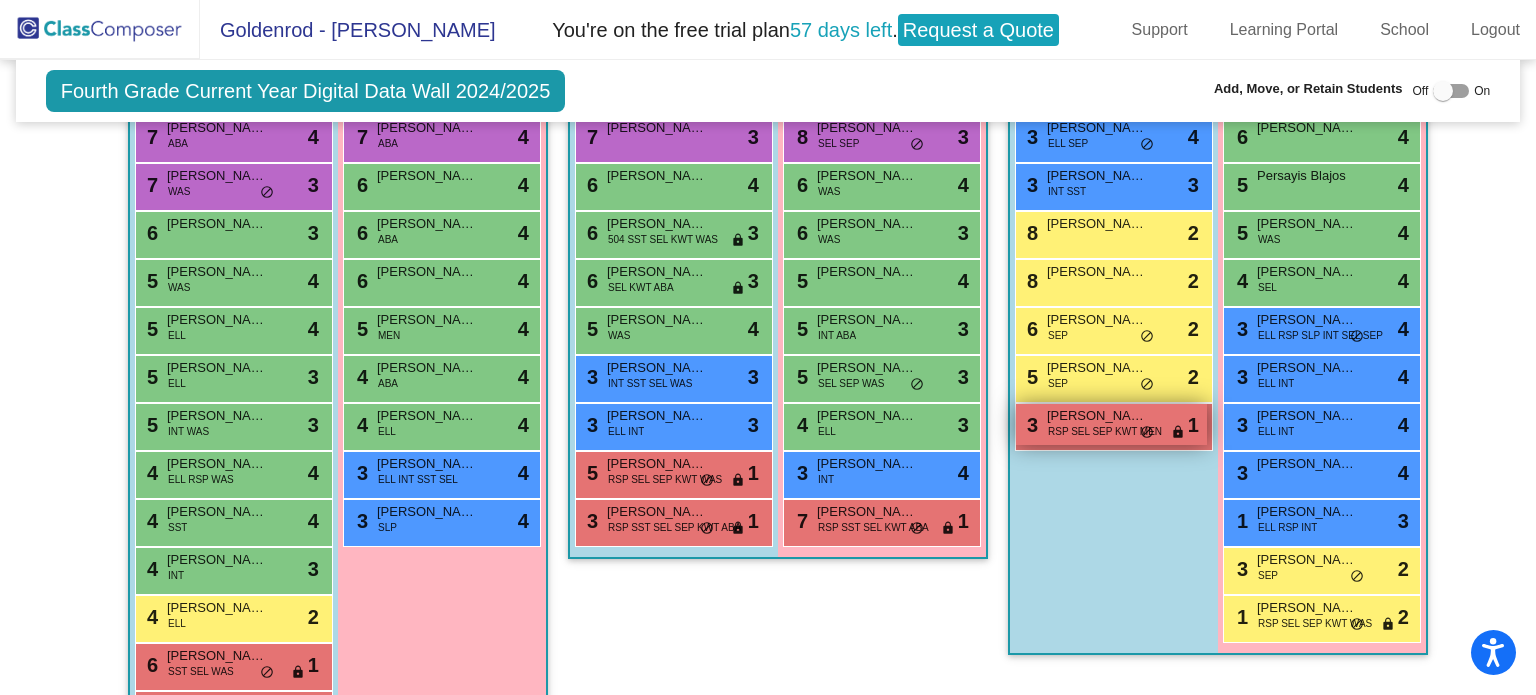 scroll, scrollTop: 656, scrollLeft: 0, axis: vertical 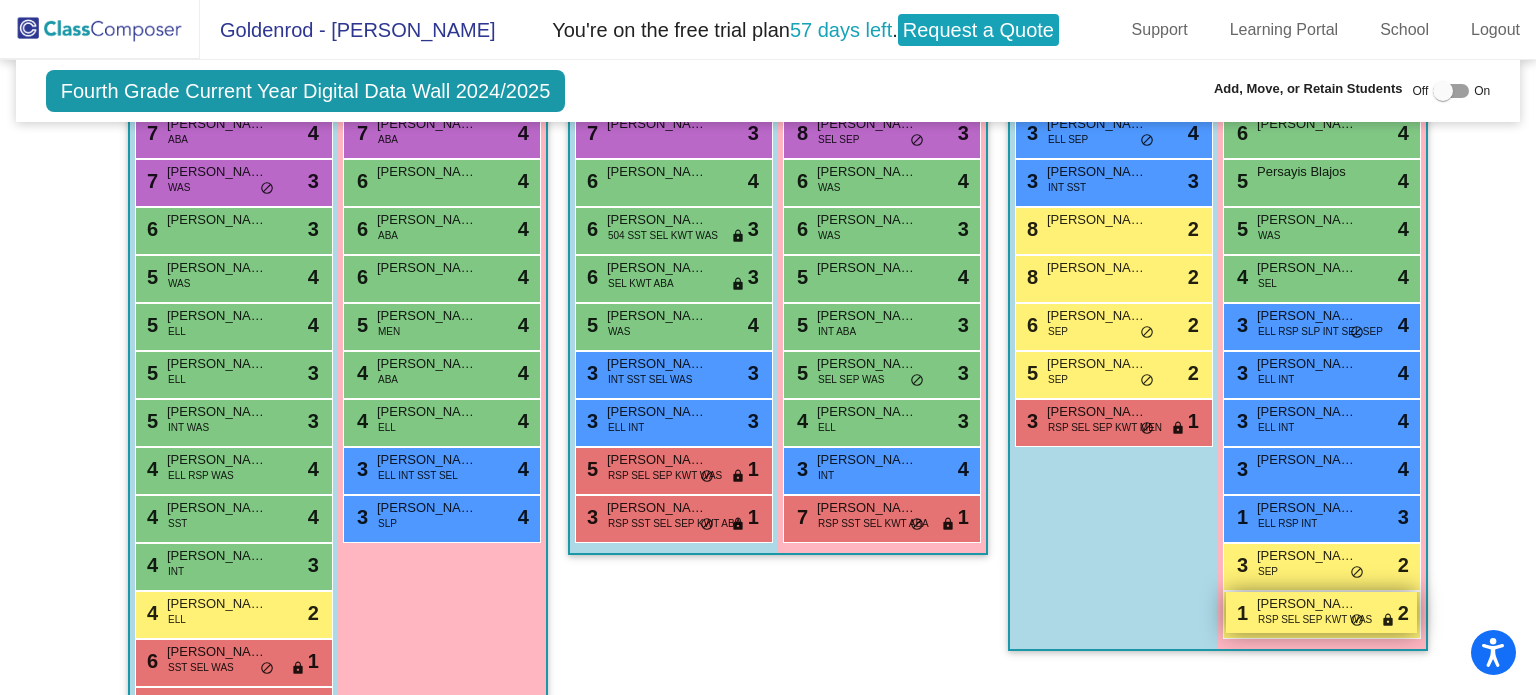 click on "RSP SEL SEP KWT WAS" at bounding box center [1315, 619] 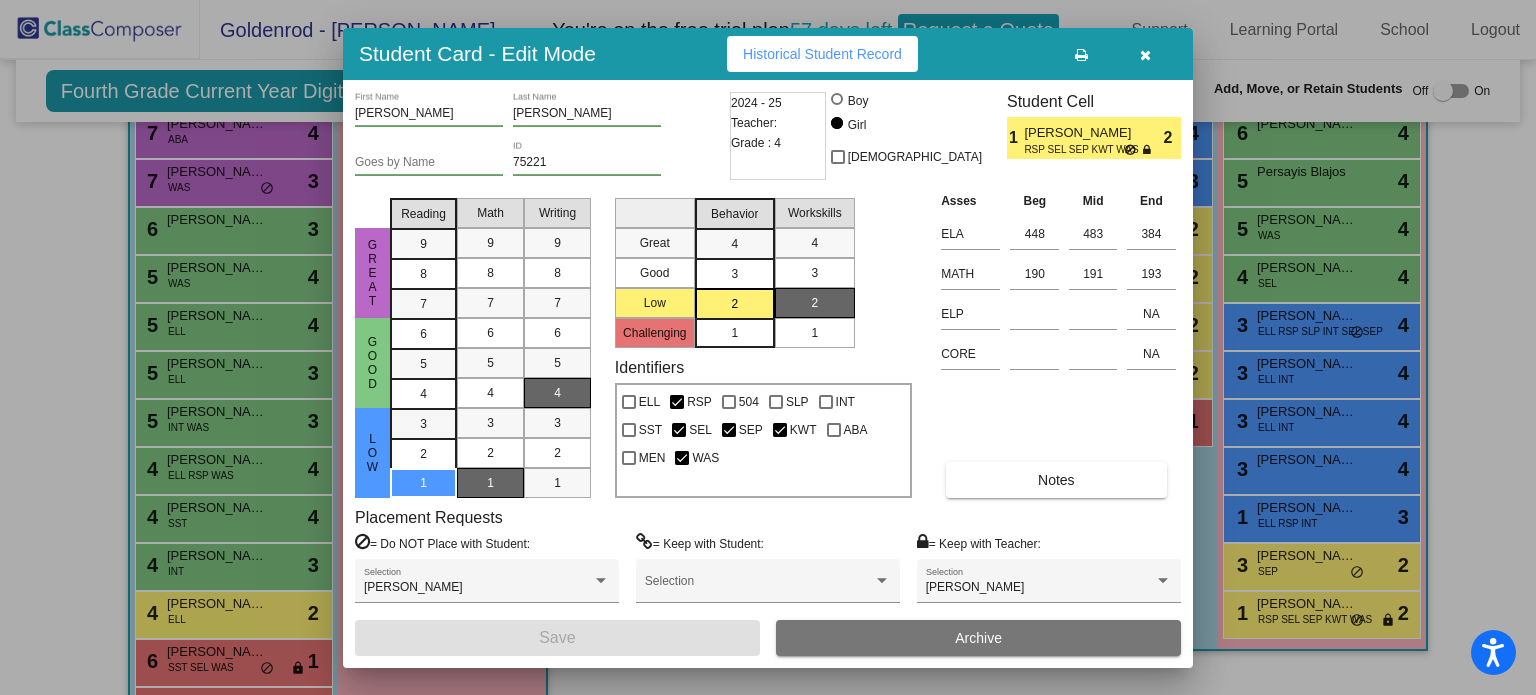 click at bounding box center [1145, 55] 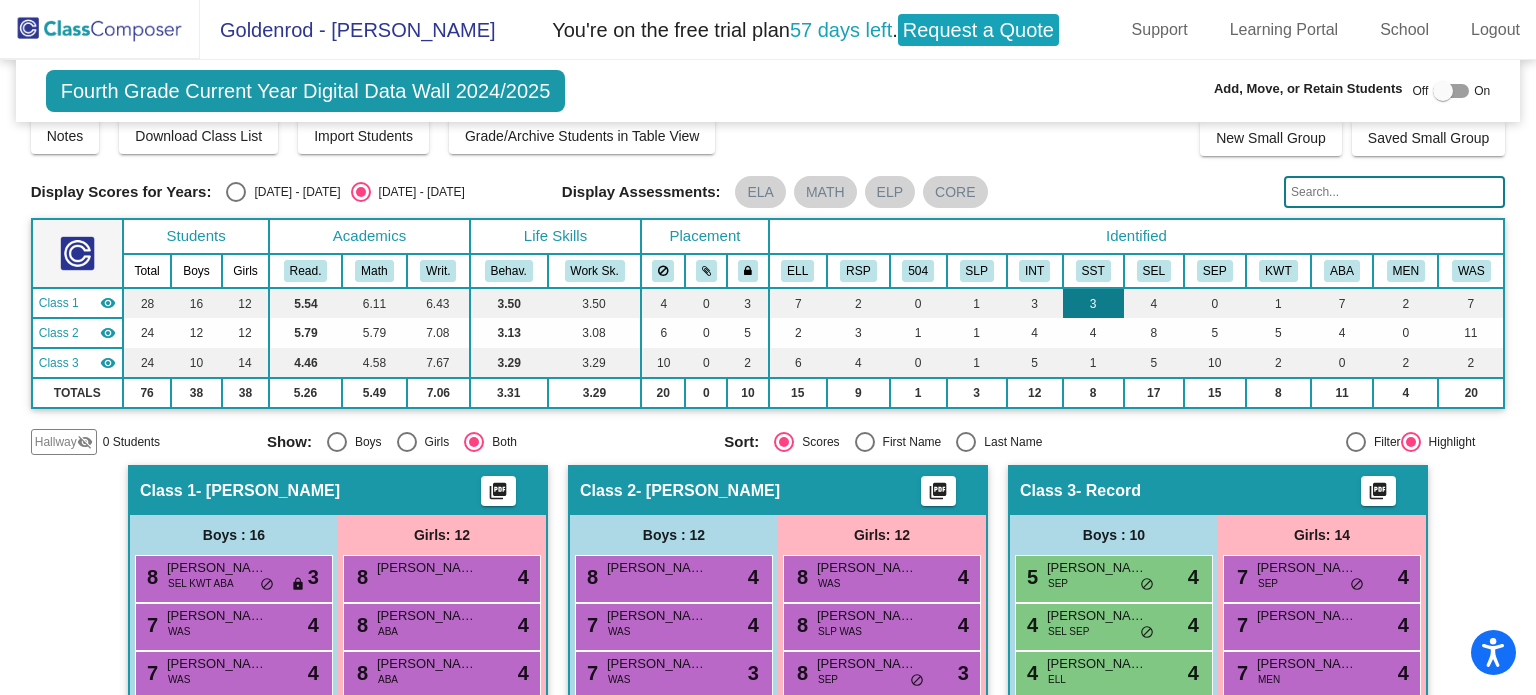 scroll, scrollTop: 66, scrollLeft: 0, axis: vertical 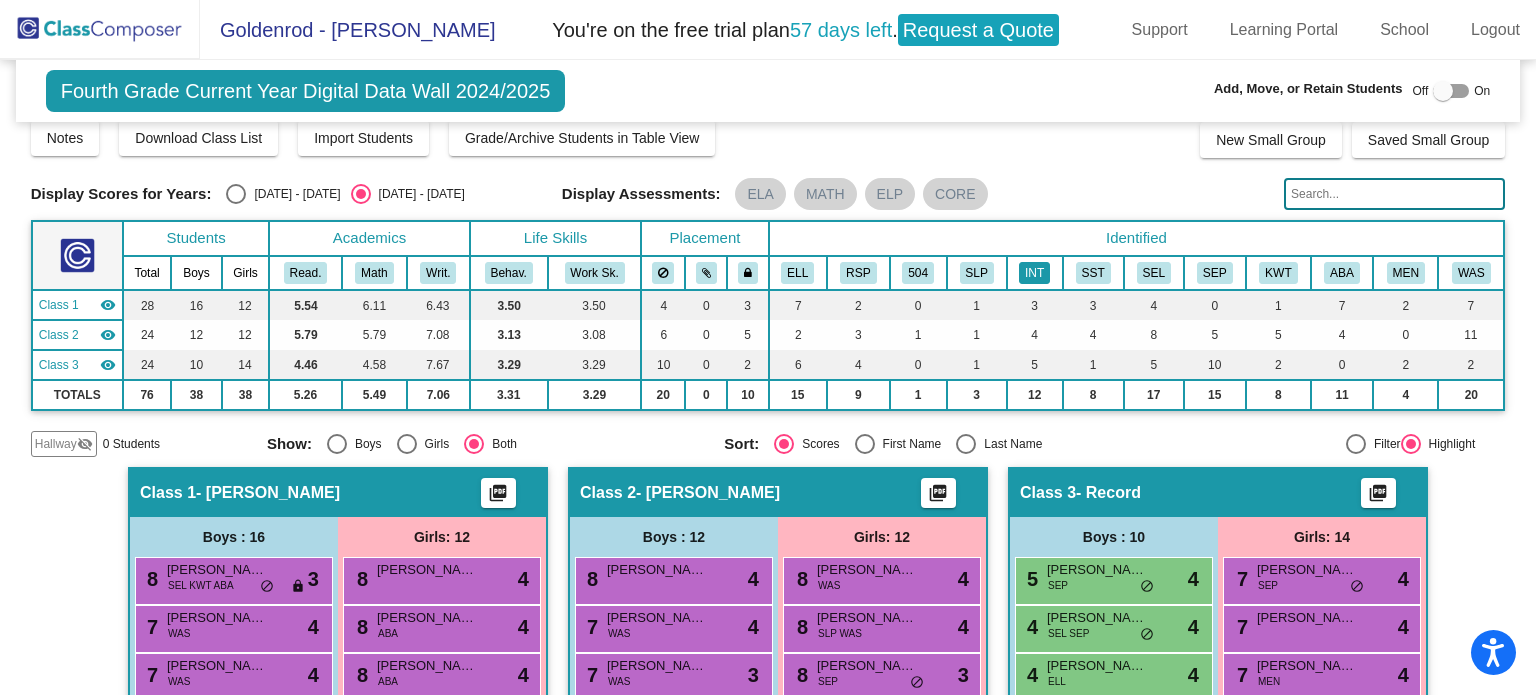 click on "INT" 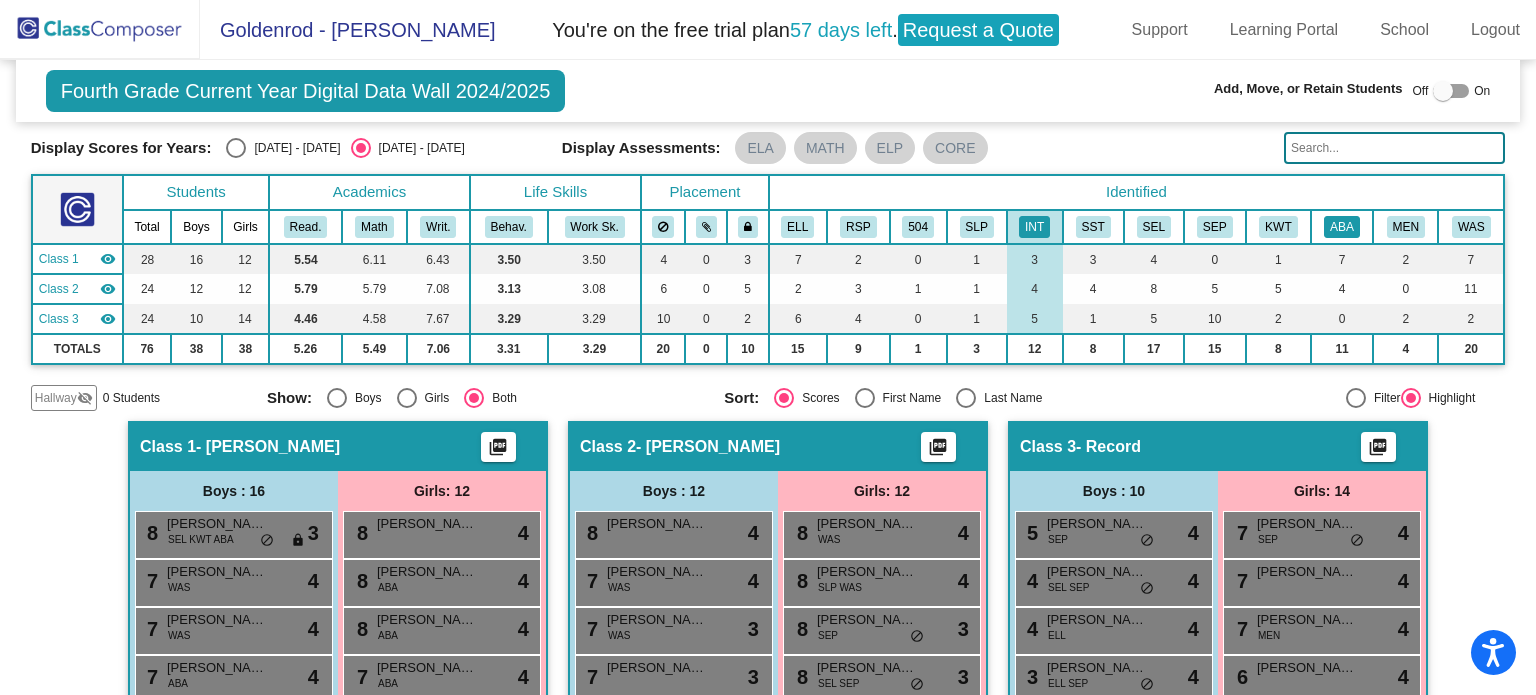 scroll, scrollTop: 104, scrollLeft: 0, axis: vertical 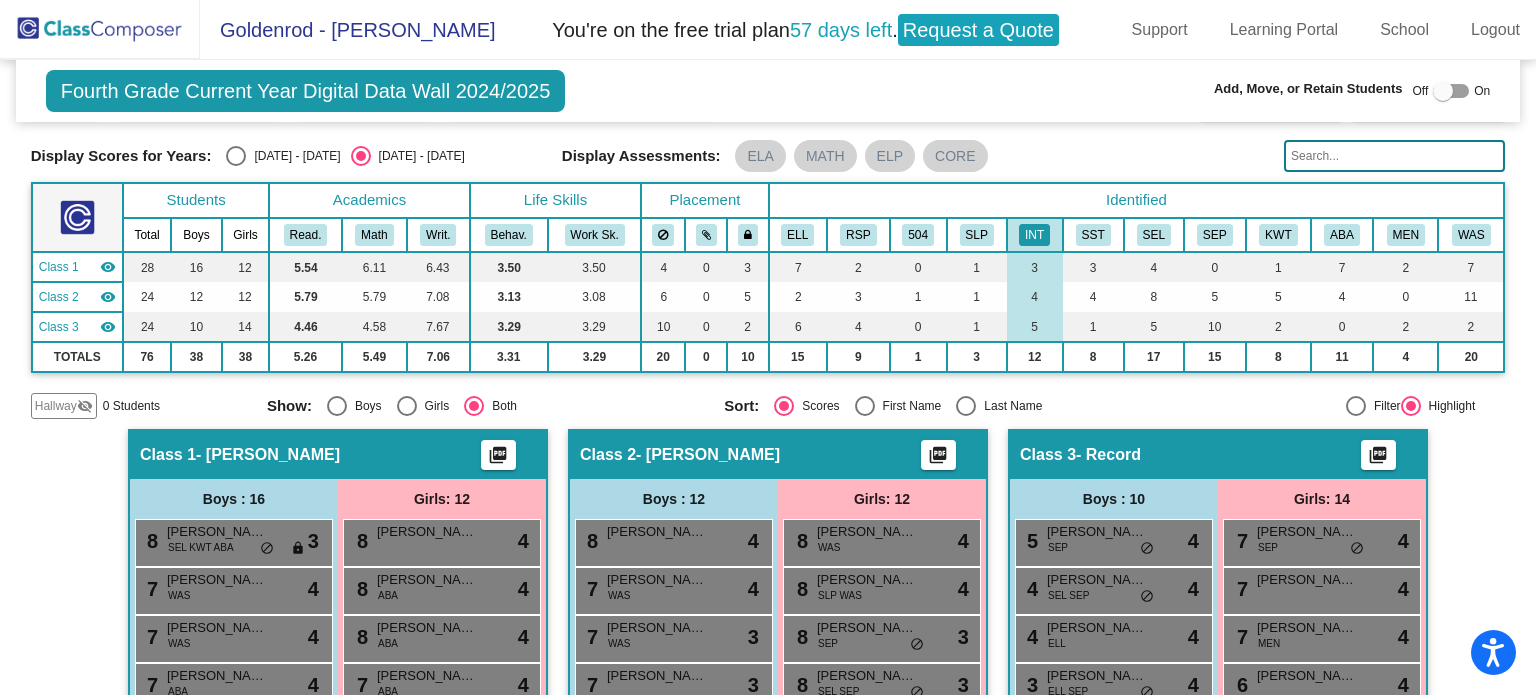 click 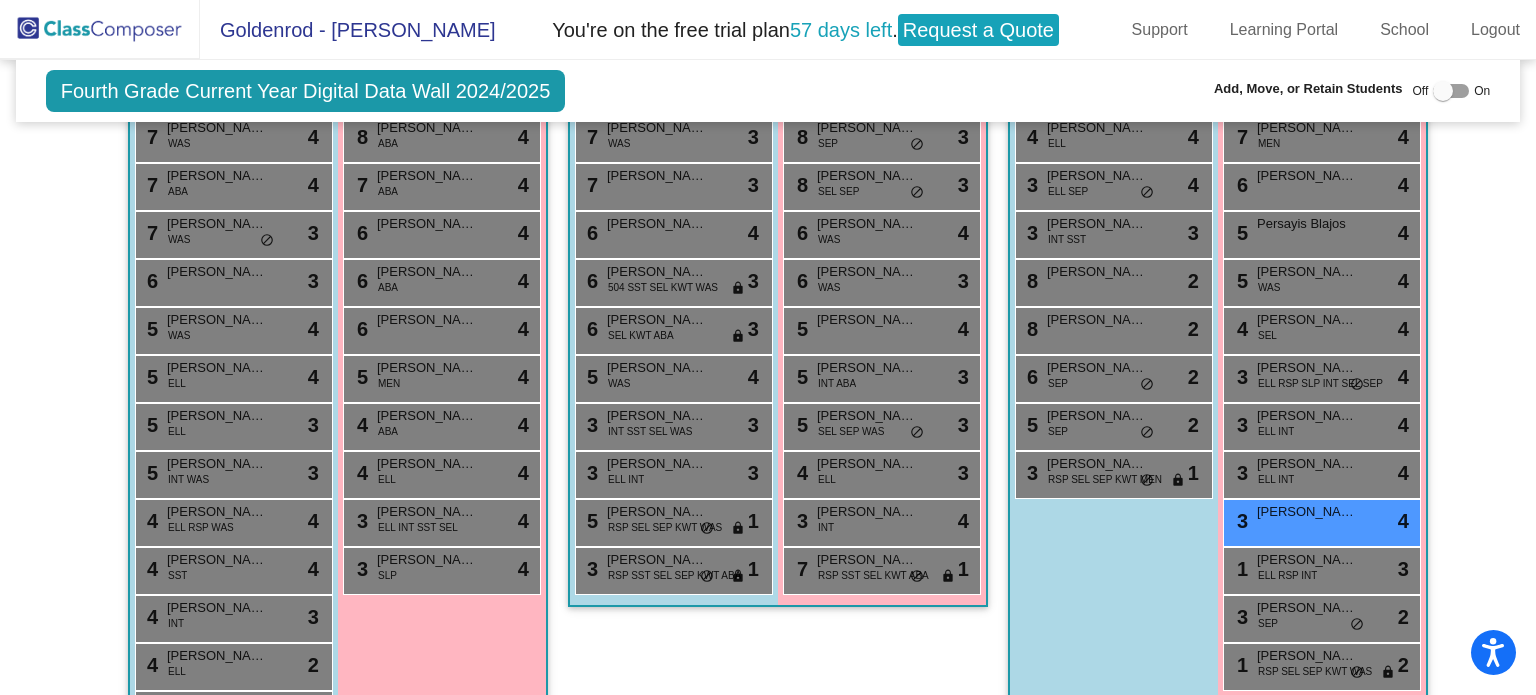 scroll, scrollTop: 607, scrollLeft: 0, axis: vertical 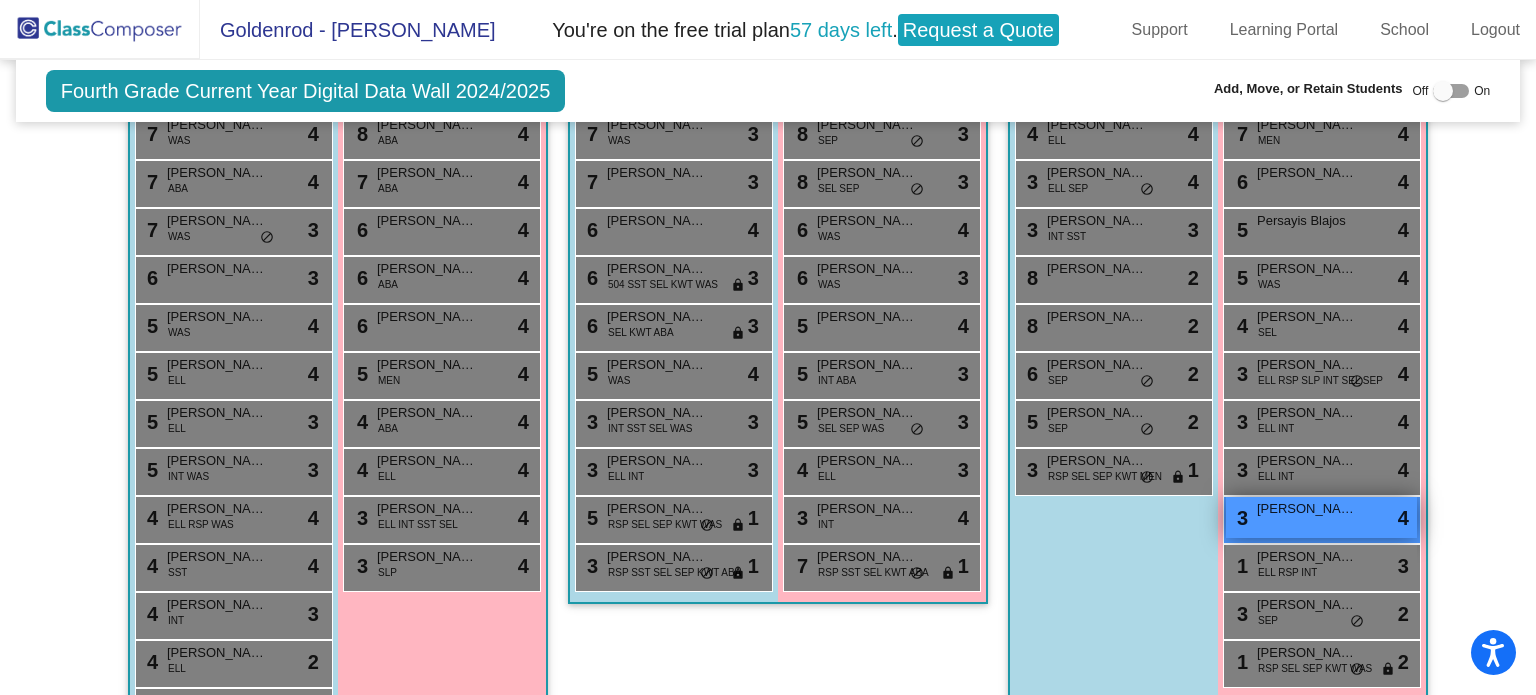 type on "jayla" 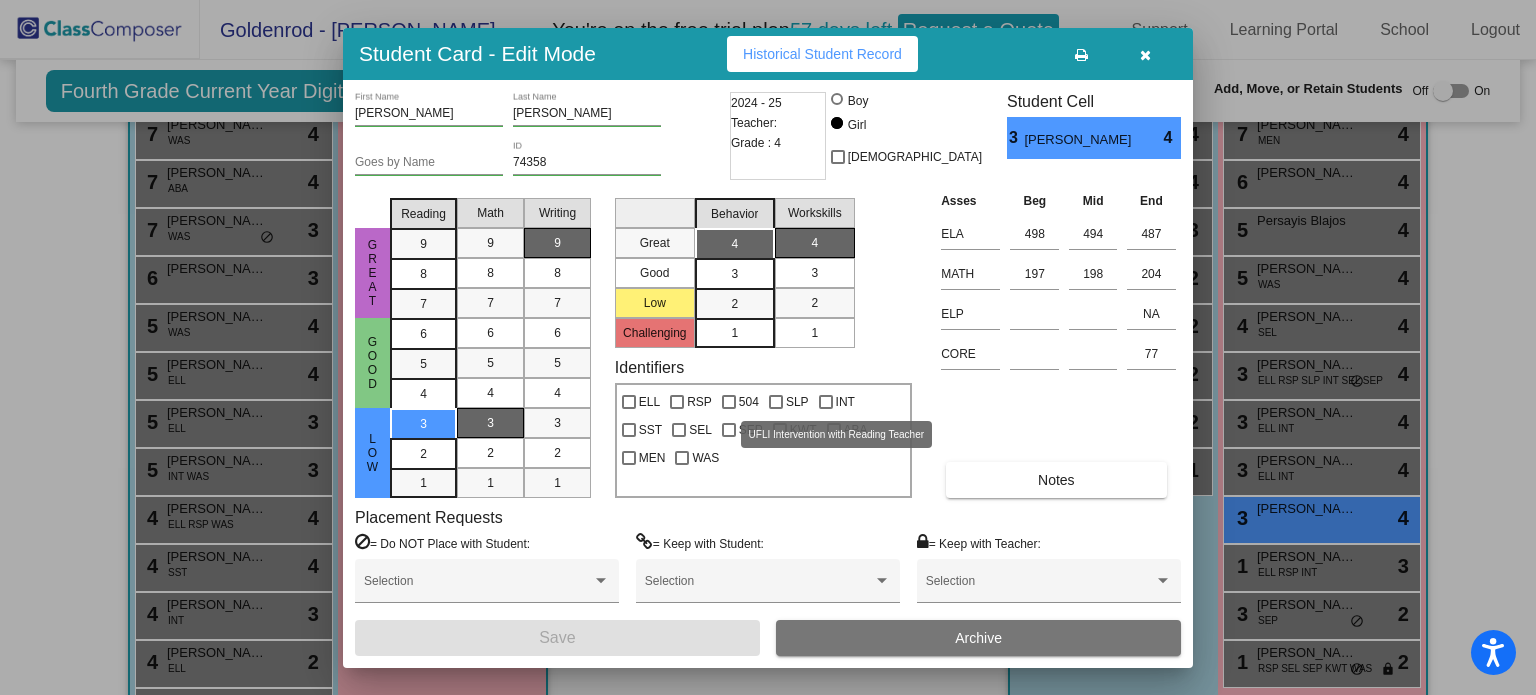 click at bounding box center [826, 402] 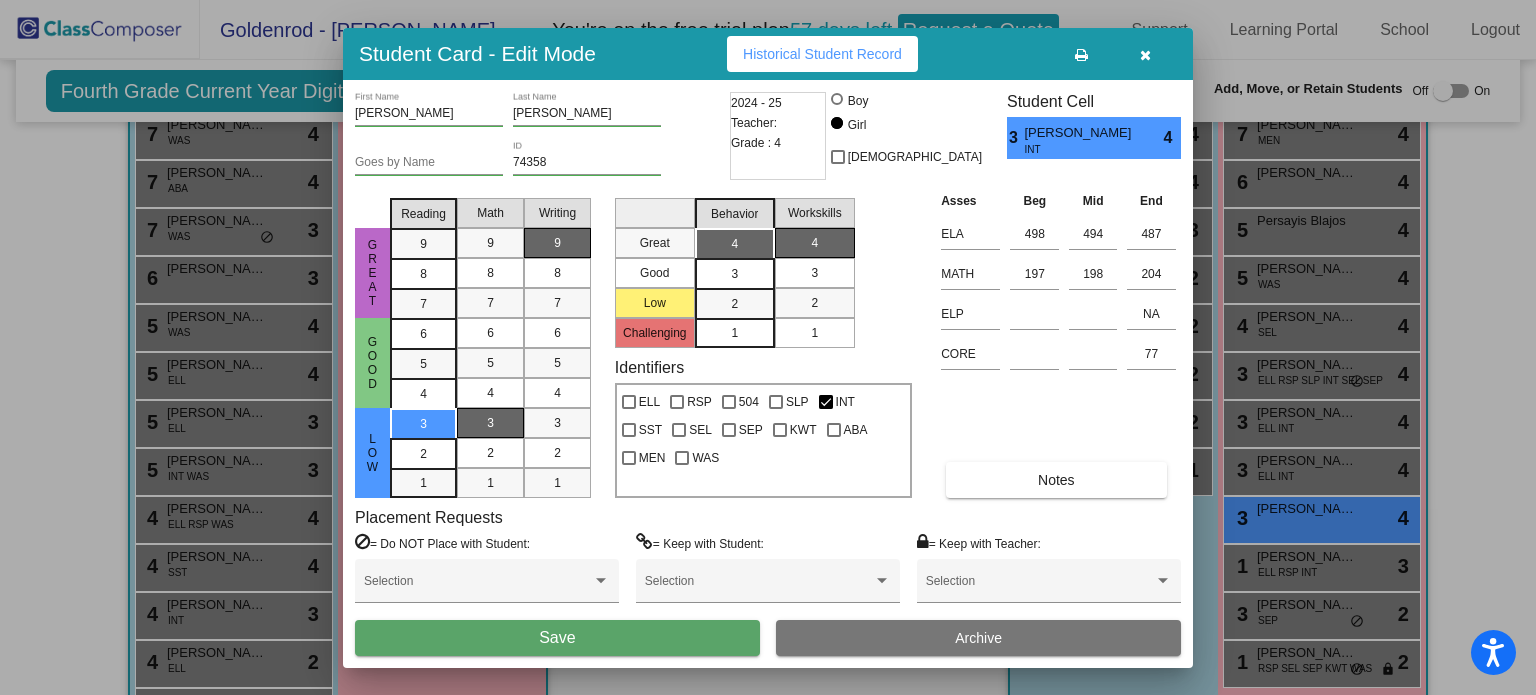 click on "Save" at bounding box center (557, 638) 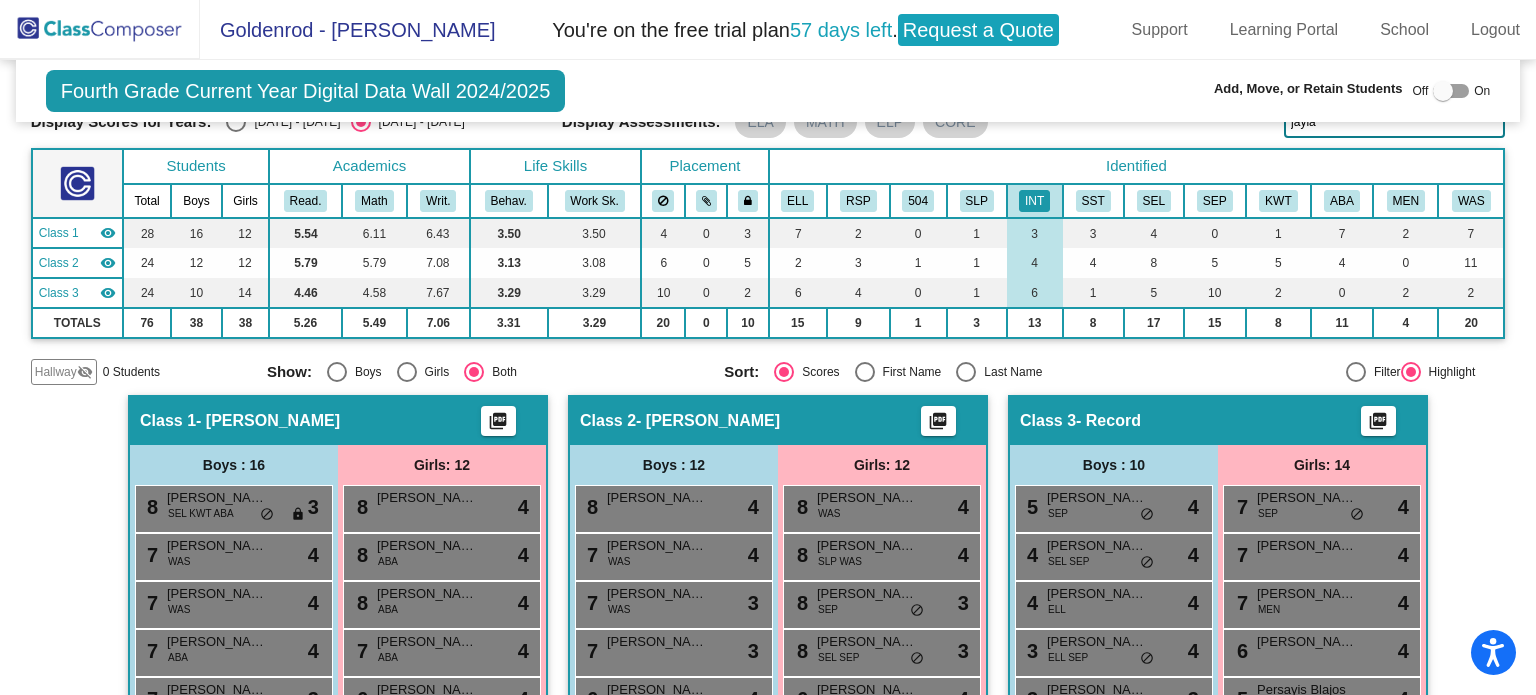 scroll, scrollTop: 43, scrollLeft: 0, axis: vertical 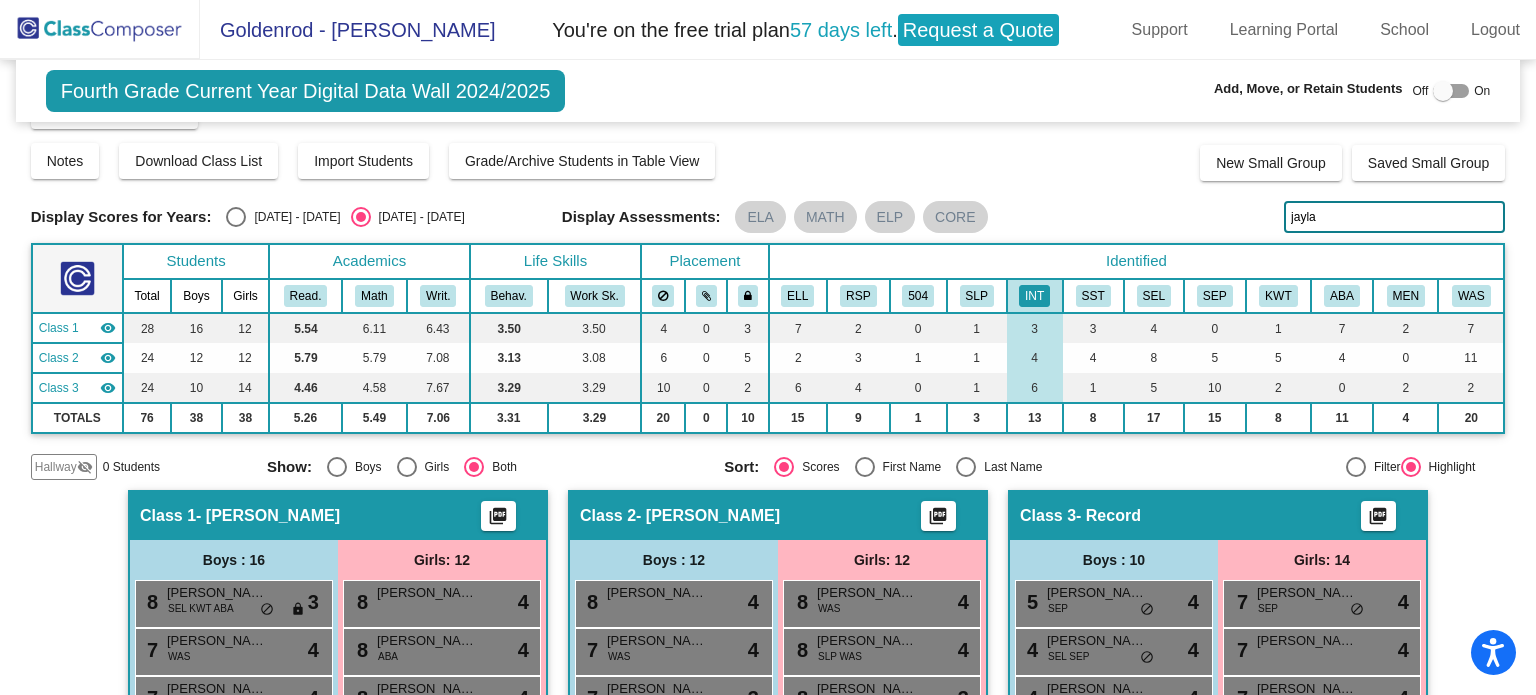 drag, startPoint x: 1328, startPoint y: 217, endPoint x: 1244, endPoint y: 217, distance: 84 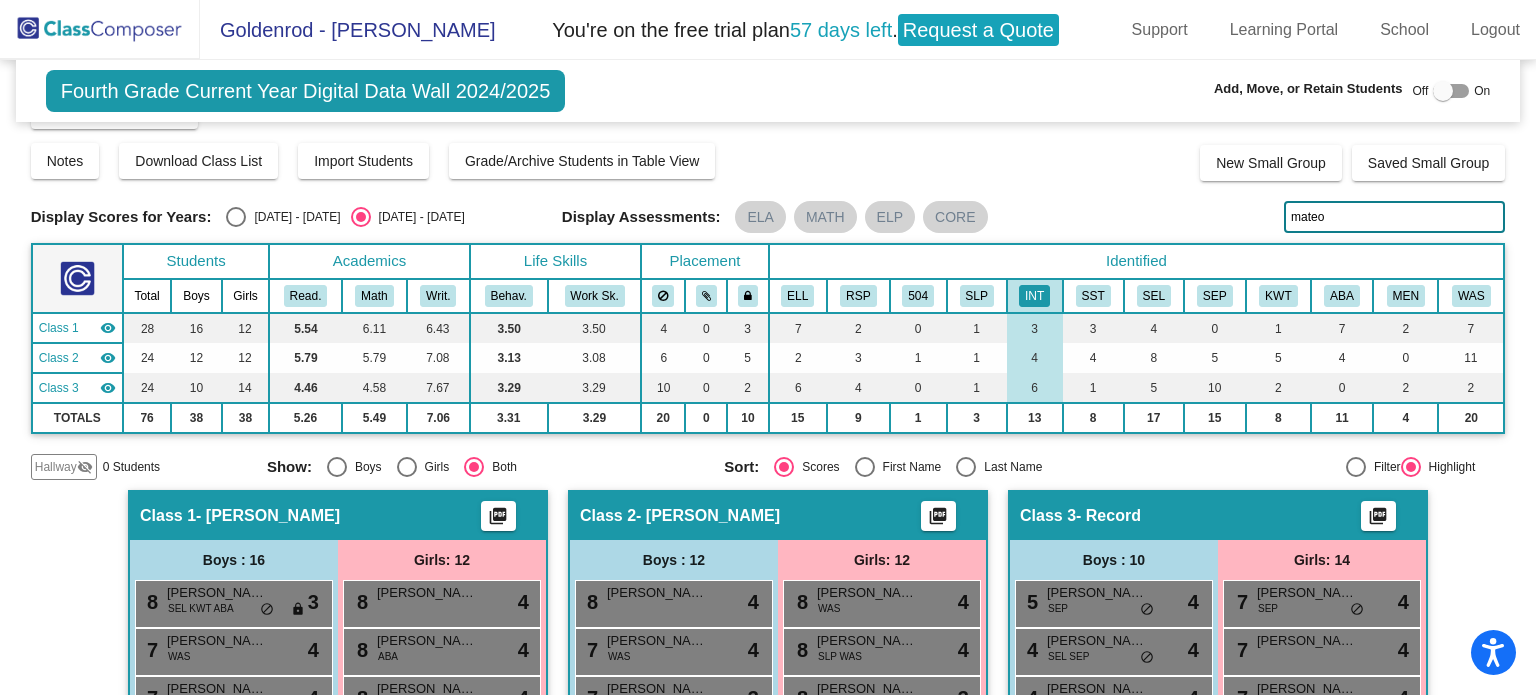 type on "mateo" 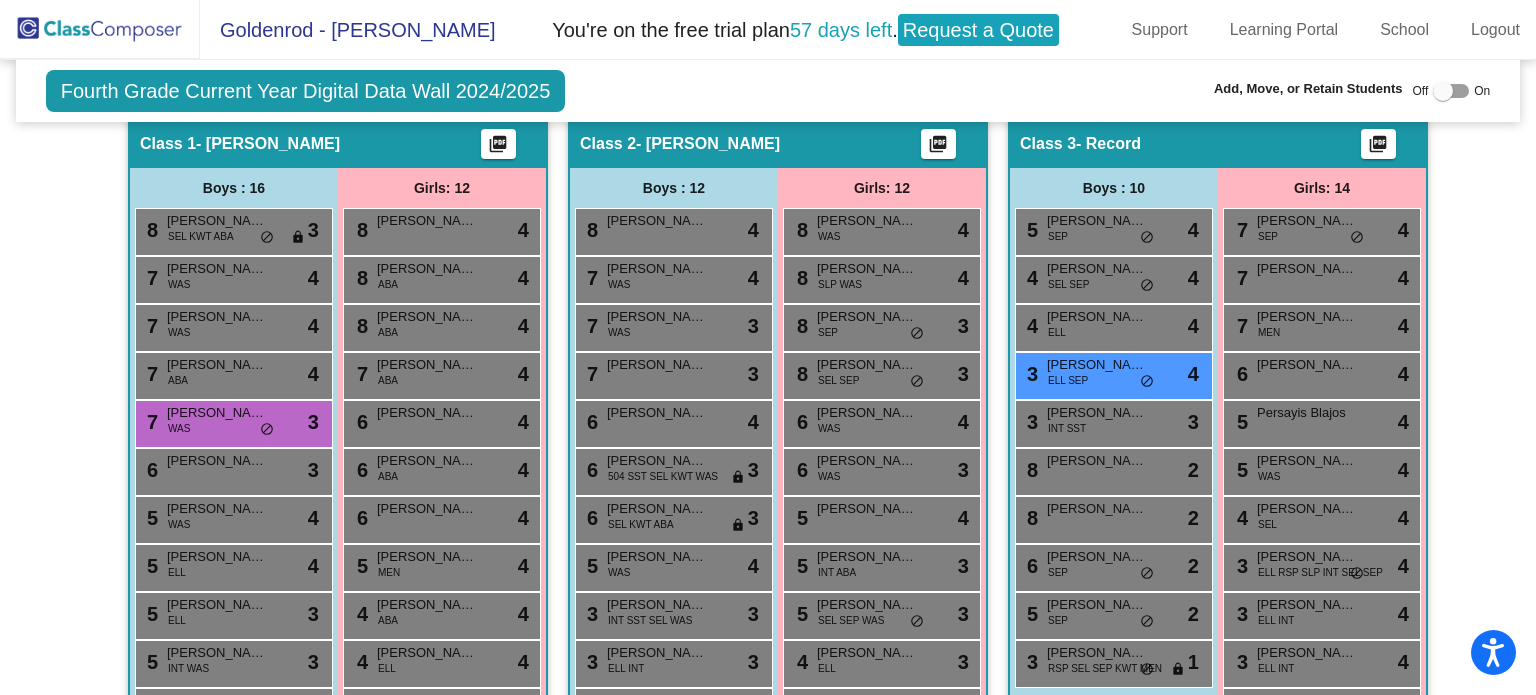 scroll, scrollTop: 414, scrollLeft: 0, axis: vertical 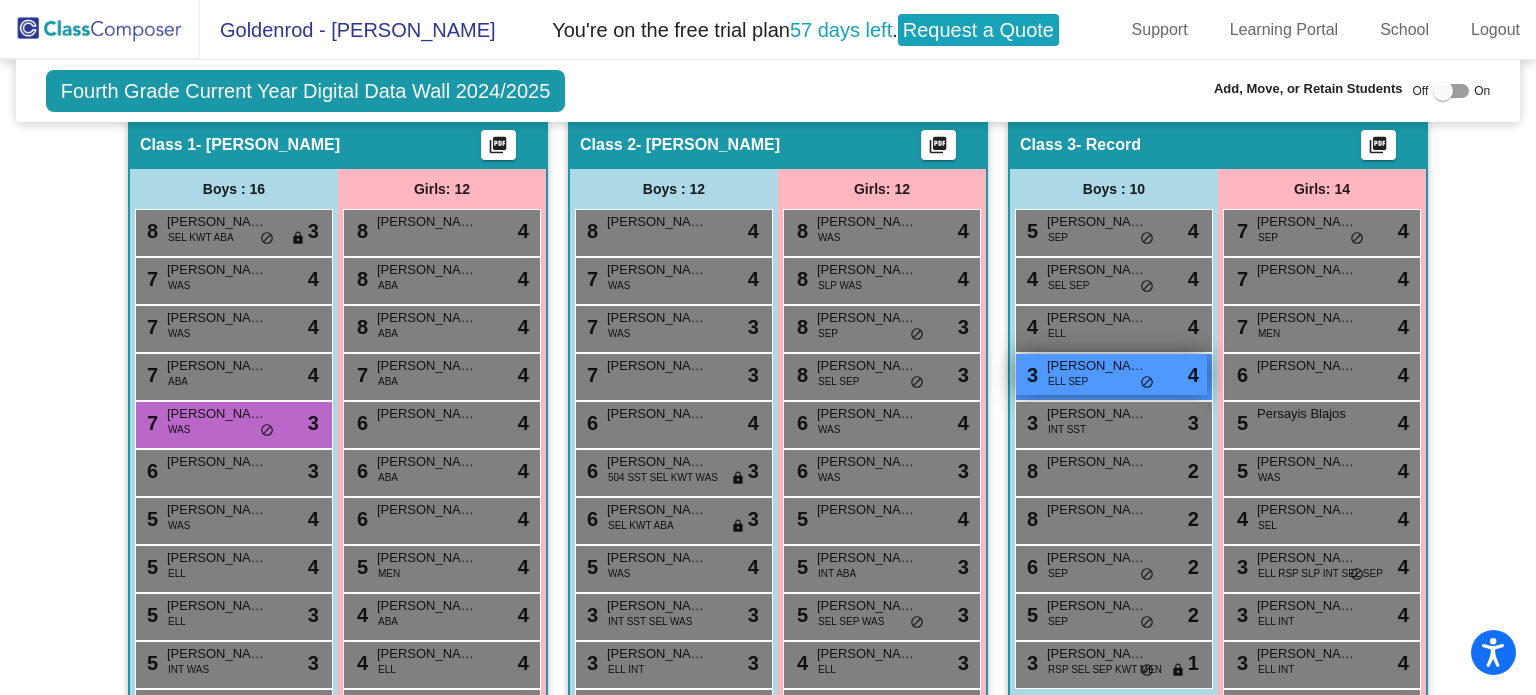 click on "3 Mateo Ramirez-Sandoval ELL SEP lock do_not_disturb_alt 4" at bounding box center (1111, 374) 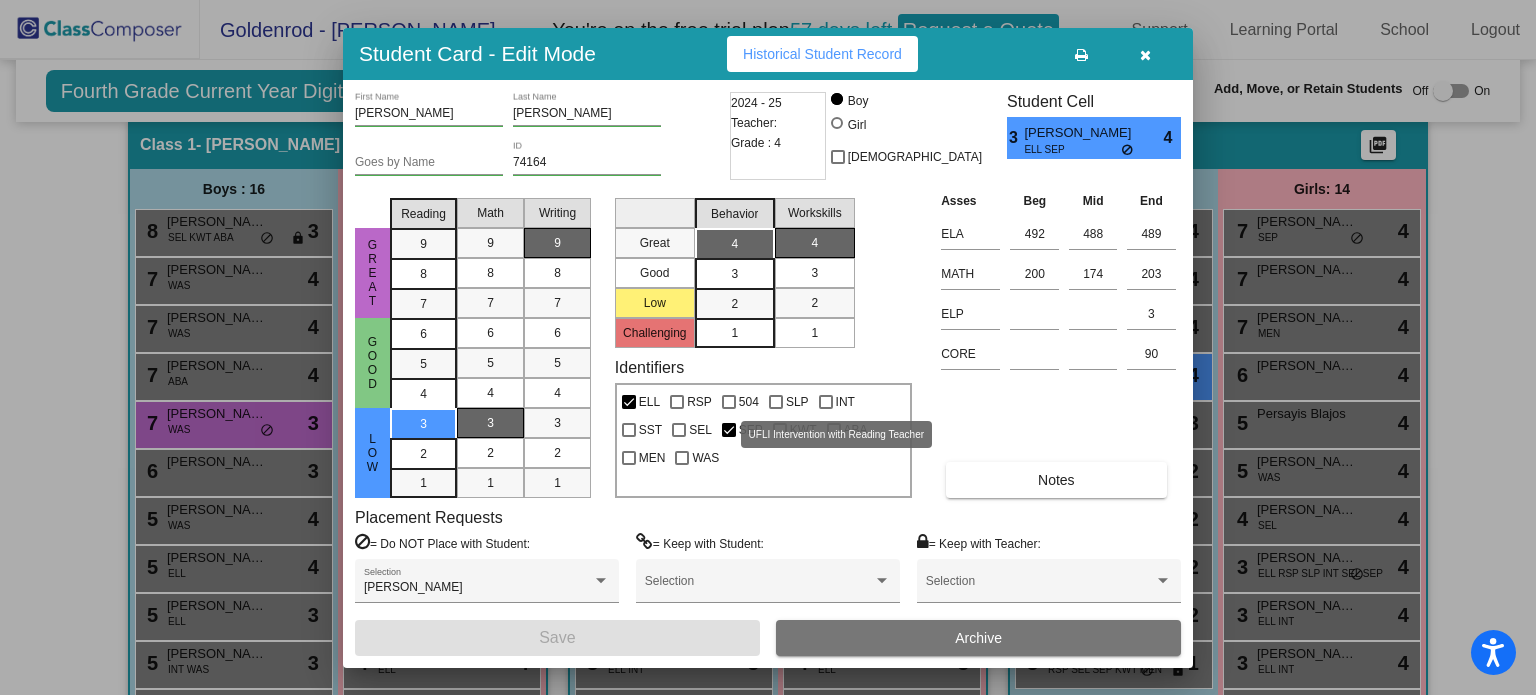 click at bounding box center (826, 402) 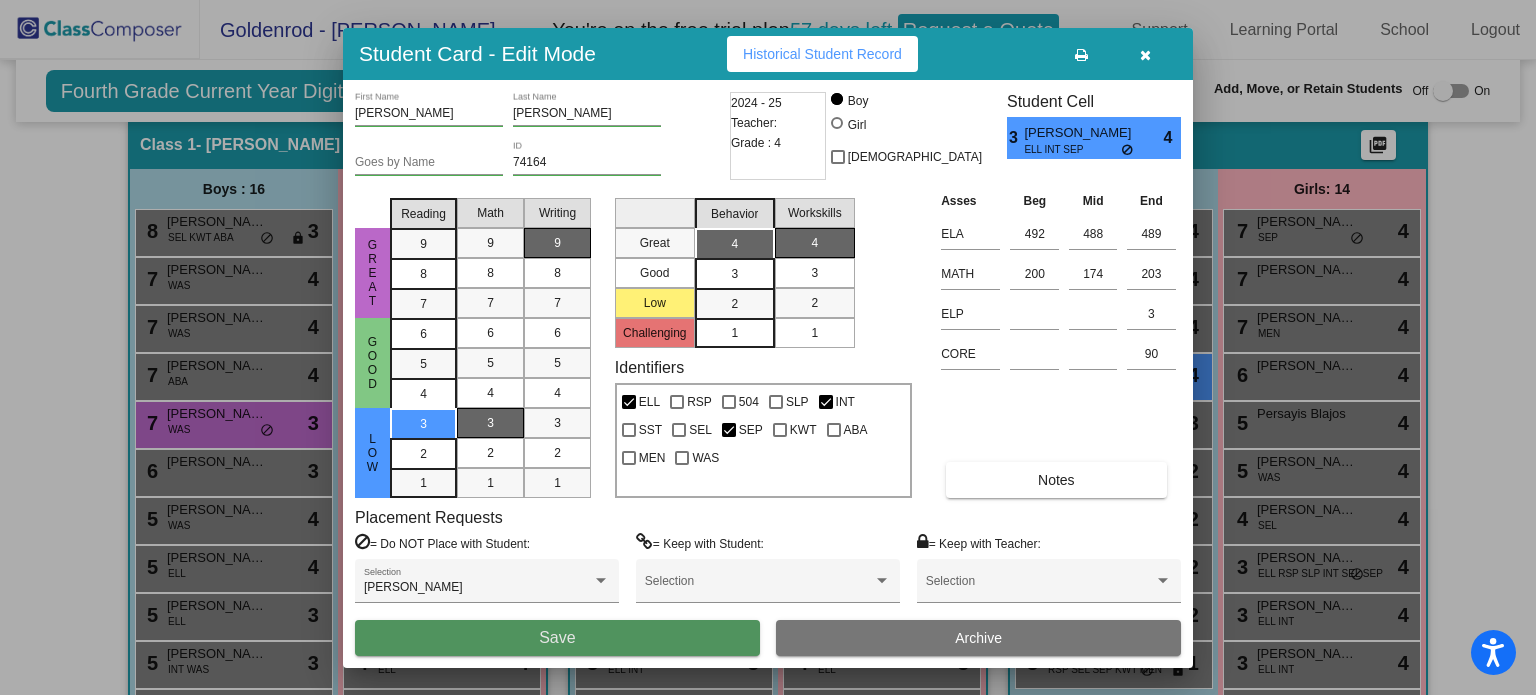 click on "Save" at bounding box center (557, 638) 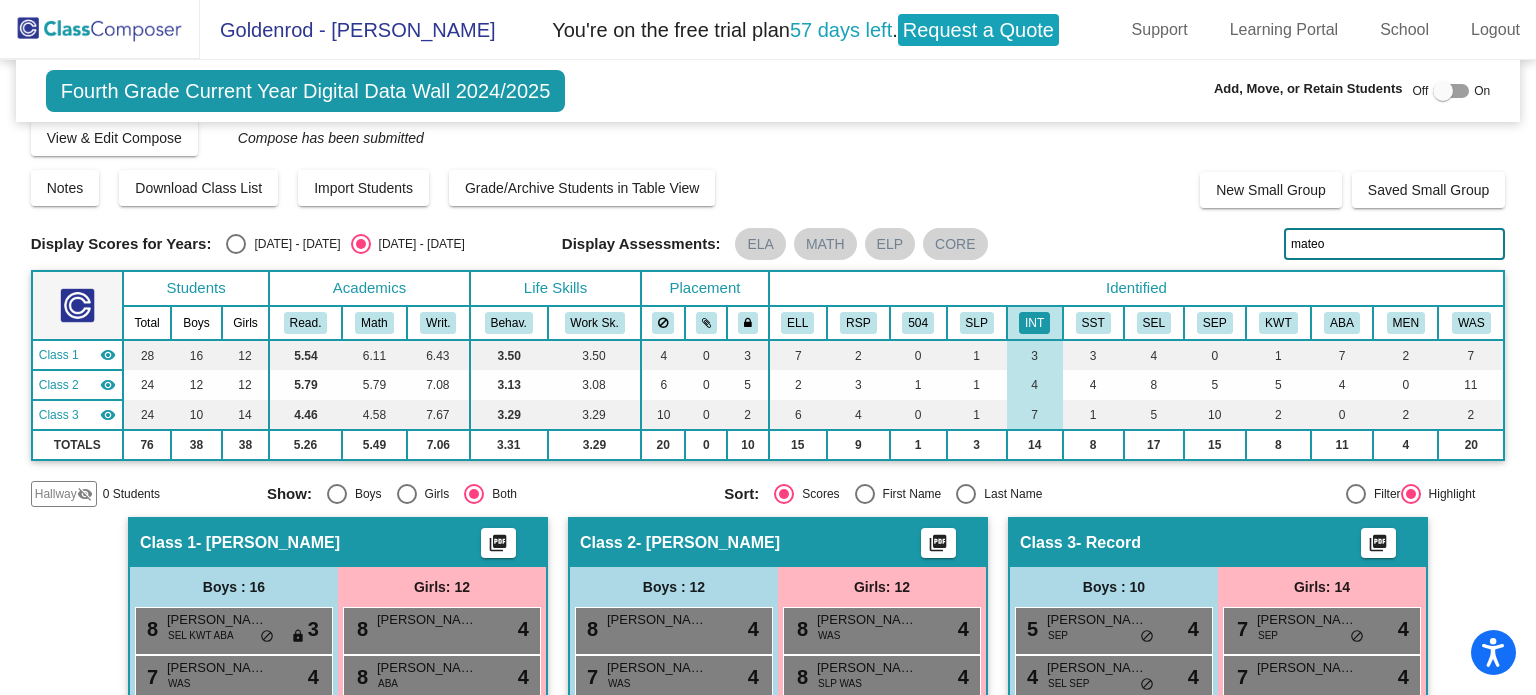 scroll, scrollTop: 0, scrollLeft: 0, axis: both 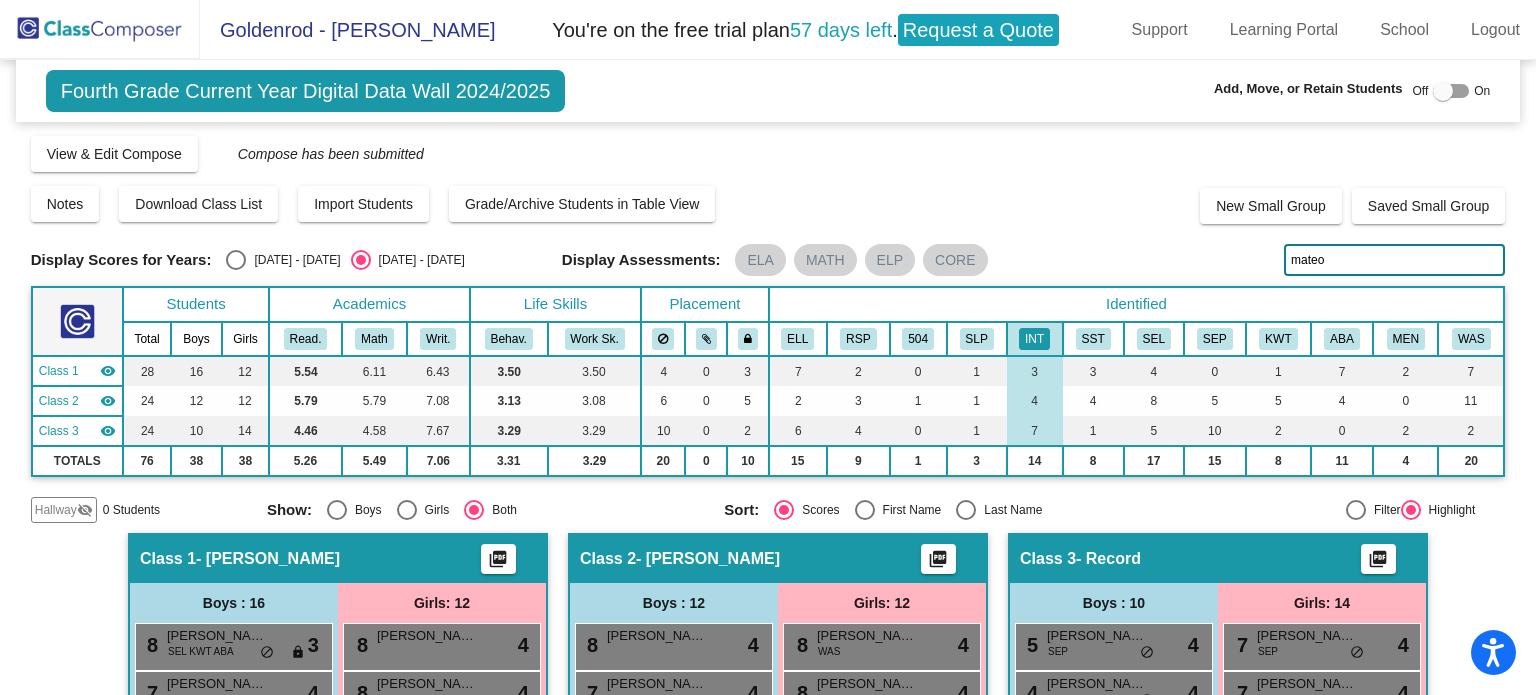 drag, startPoint x: 1336, startPoint y: 259, endPoint x: 1241, endPoint y: 273, distance: 96.02604 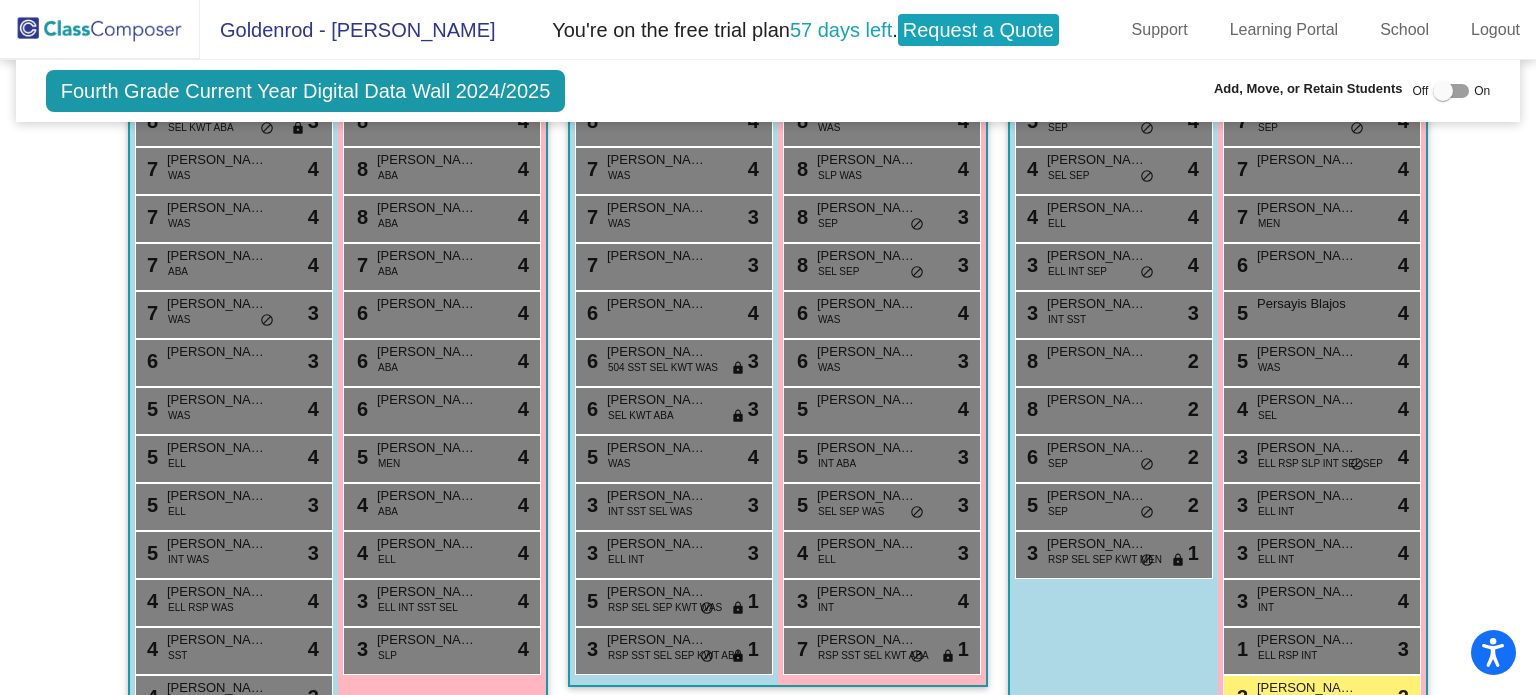 scroll, scrollTop: 724, scrollLeft: 0, axis: vertical 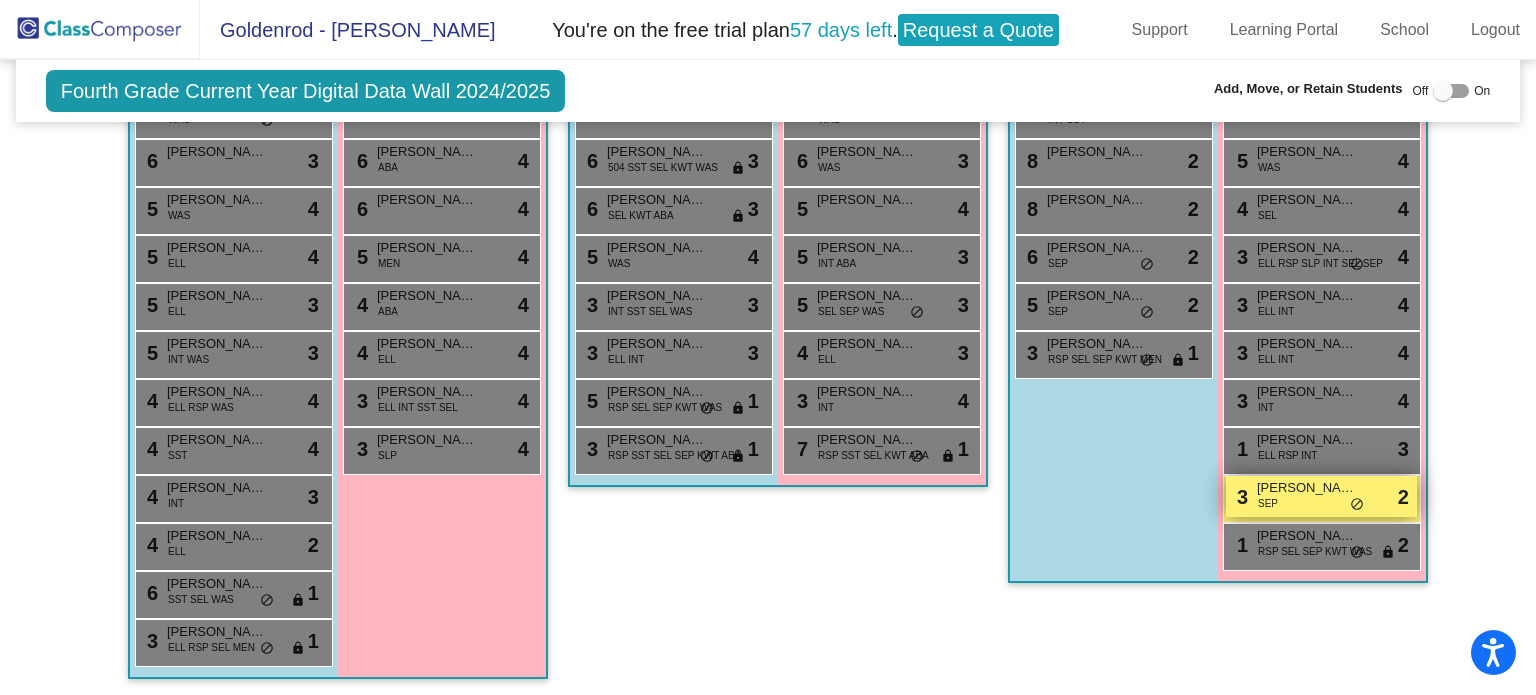 type on "bella" 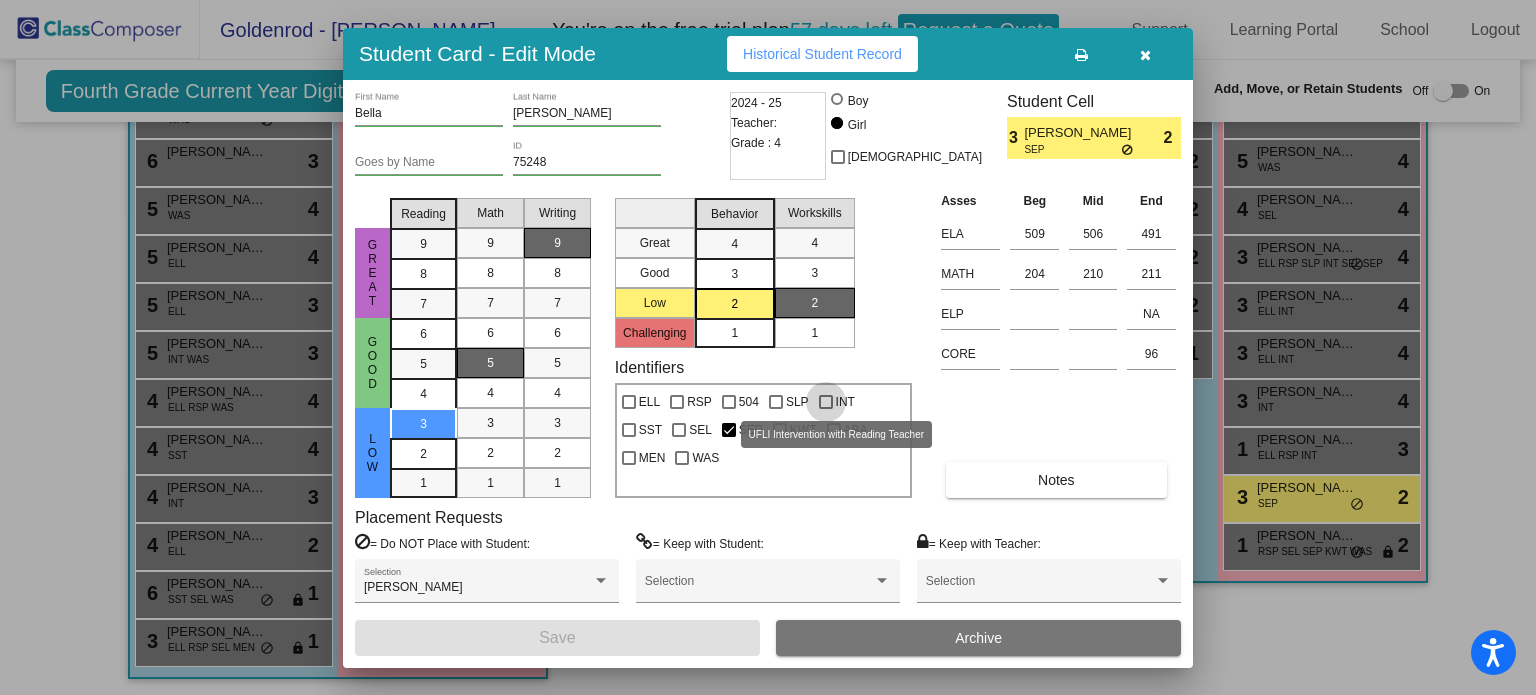 click at bounding box center (826, 402) 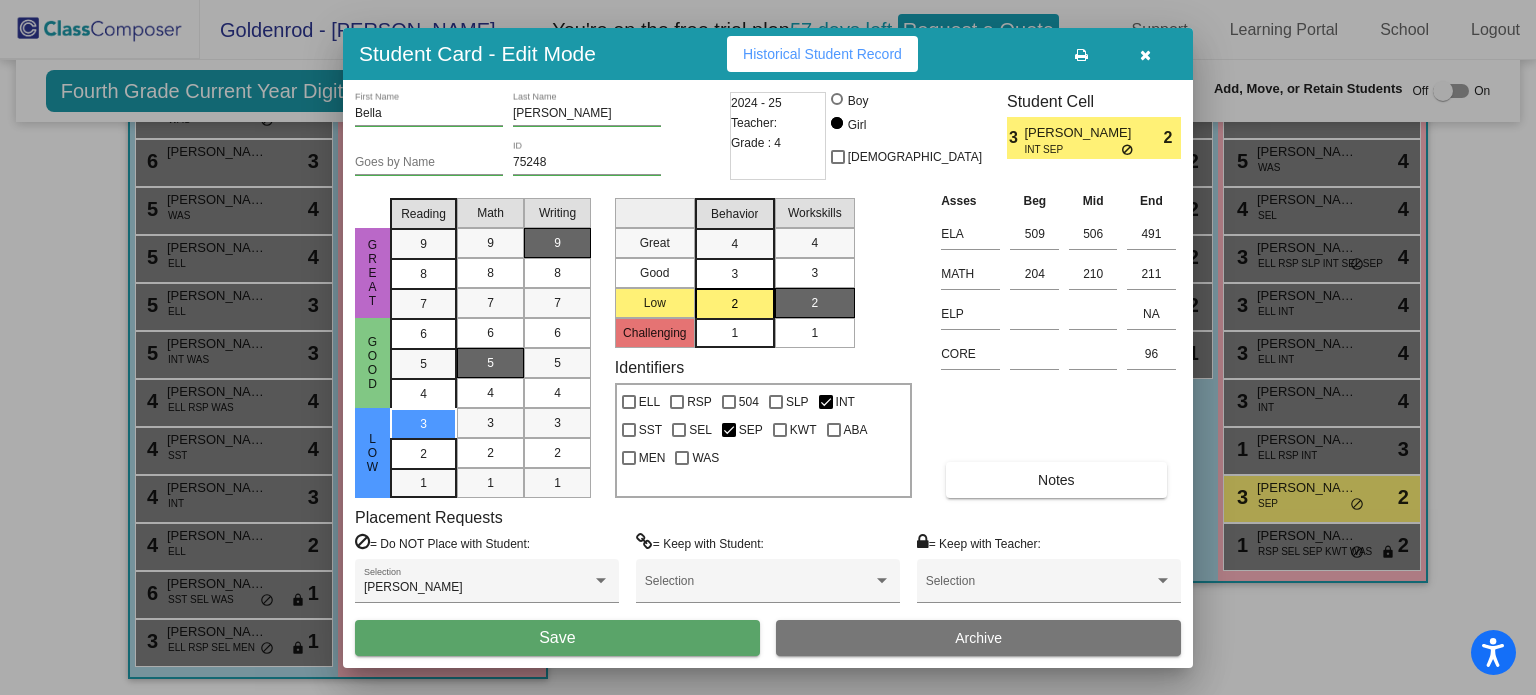 click on "Save" at bounding box center (557, 638) 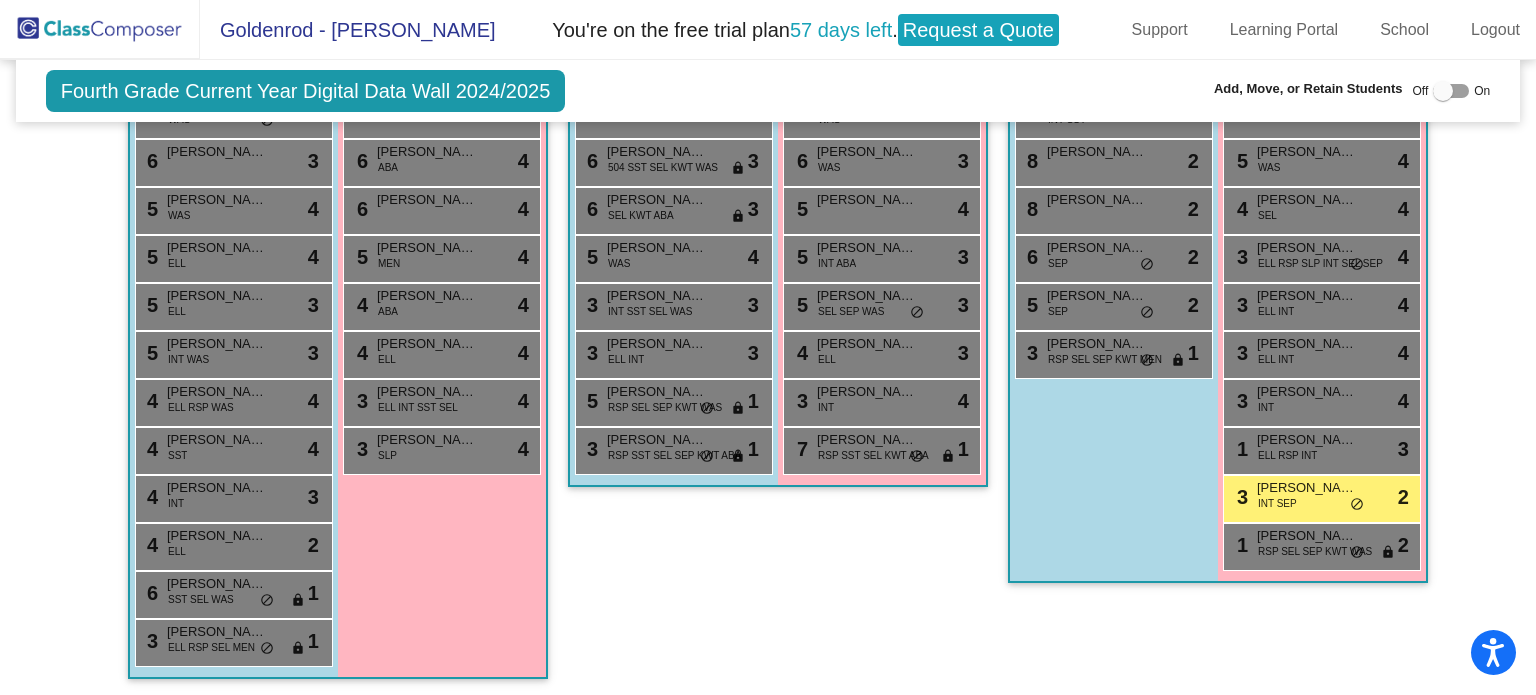 scroll, scrollTop: 0, scrollLeft: 0, axis: both 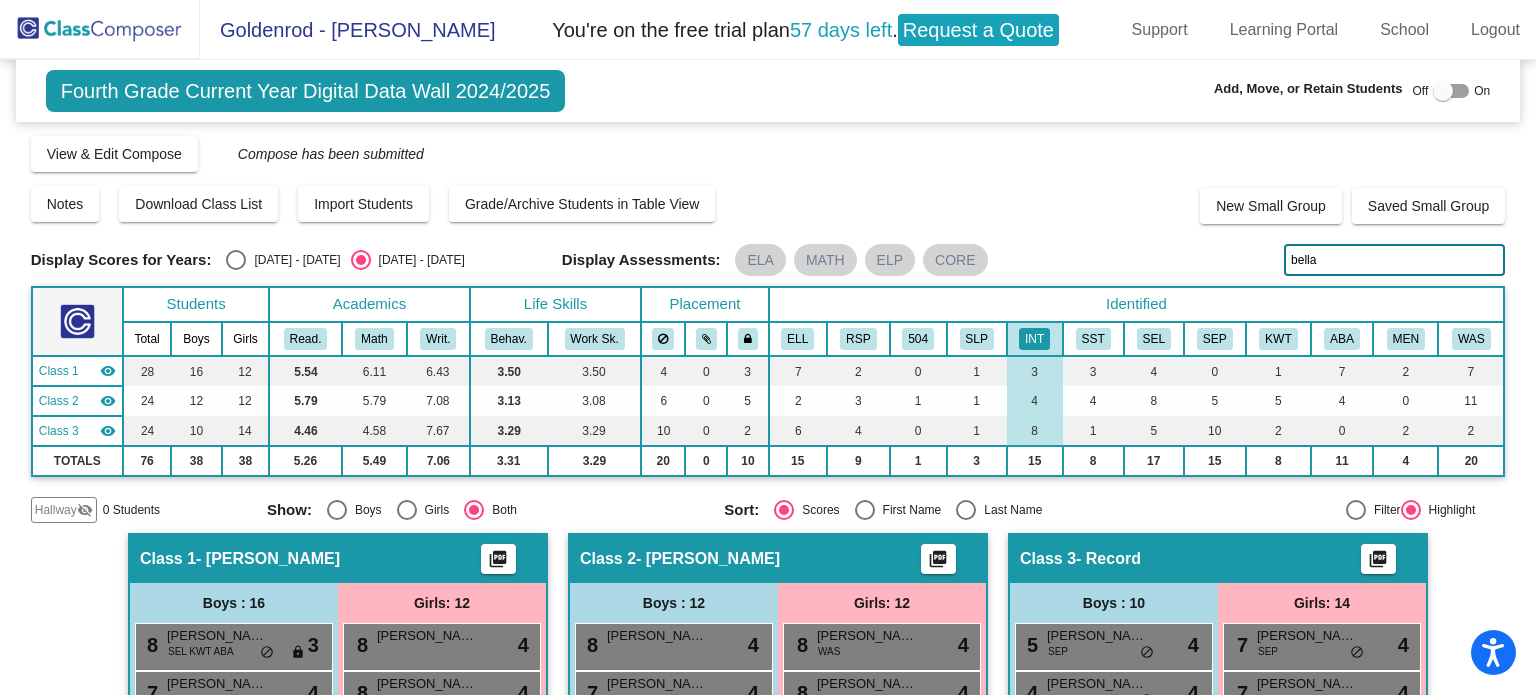 drag, startPoint x: 1328, startPoint y: 251, endPoint x: 1250, endPoint y: 262, distance: 78.77182 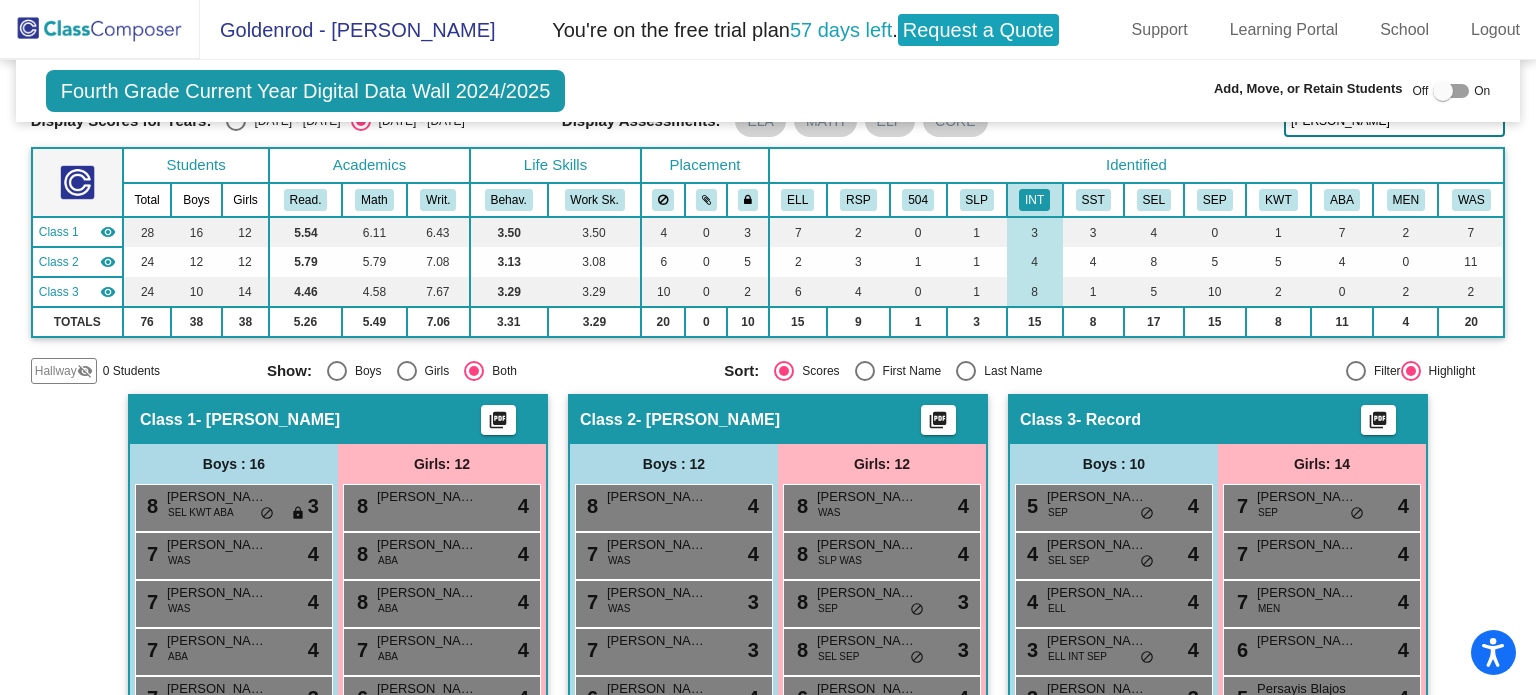 scroll, scrollTop: 0, scrollLeft: 0, axis: both 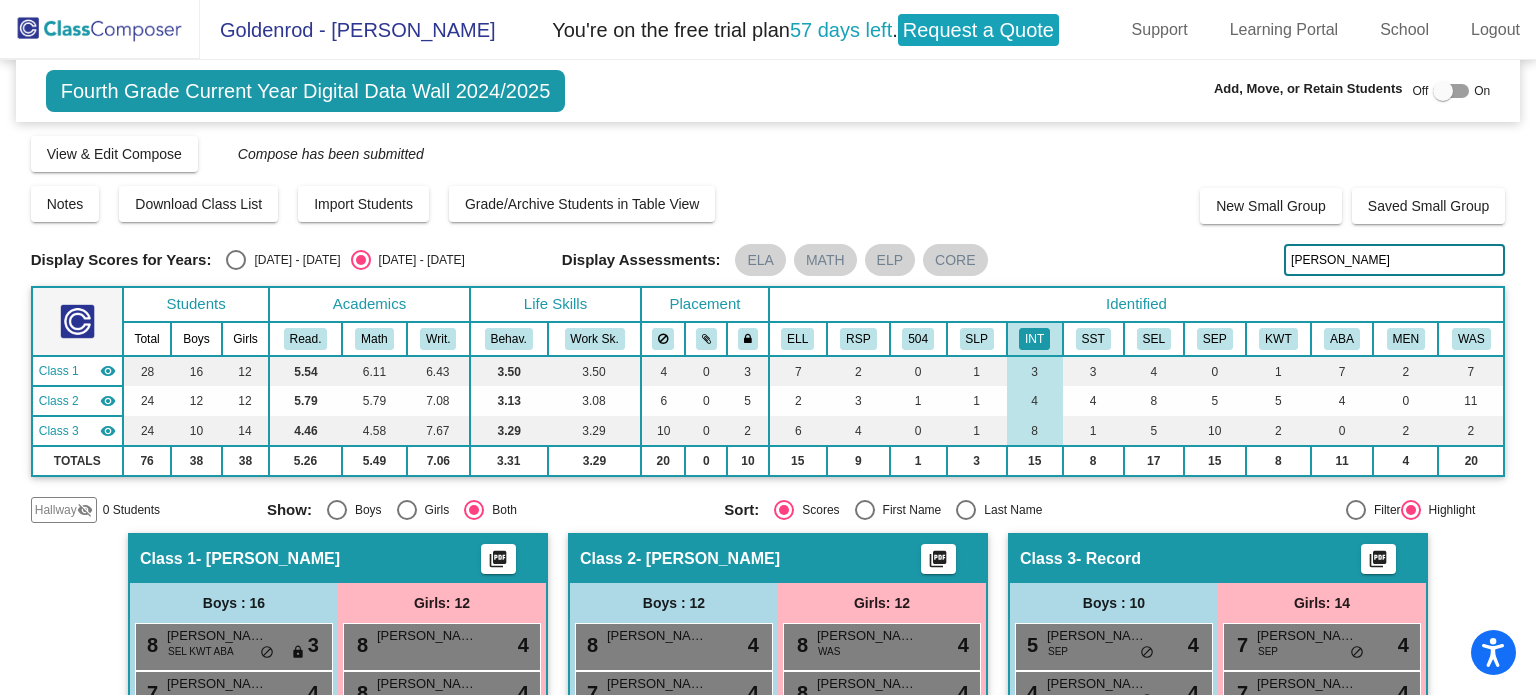 drag, startPoint x: 1322, startPoint y: 255, endPoint x: 1210, endPoint y: 270, distance: 113 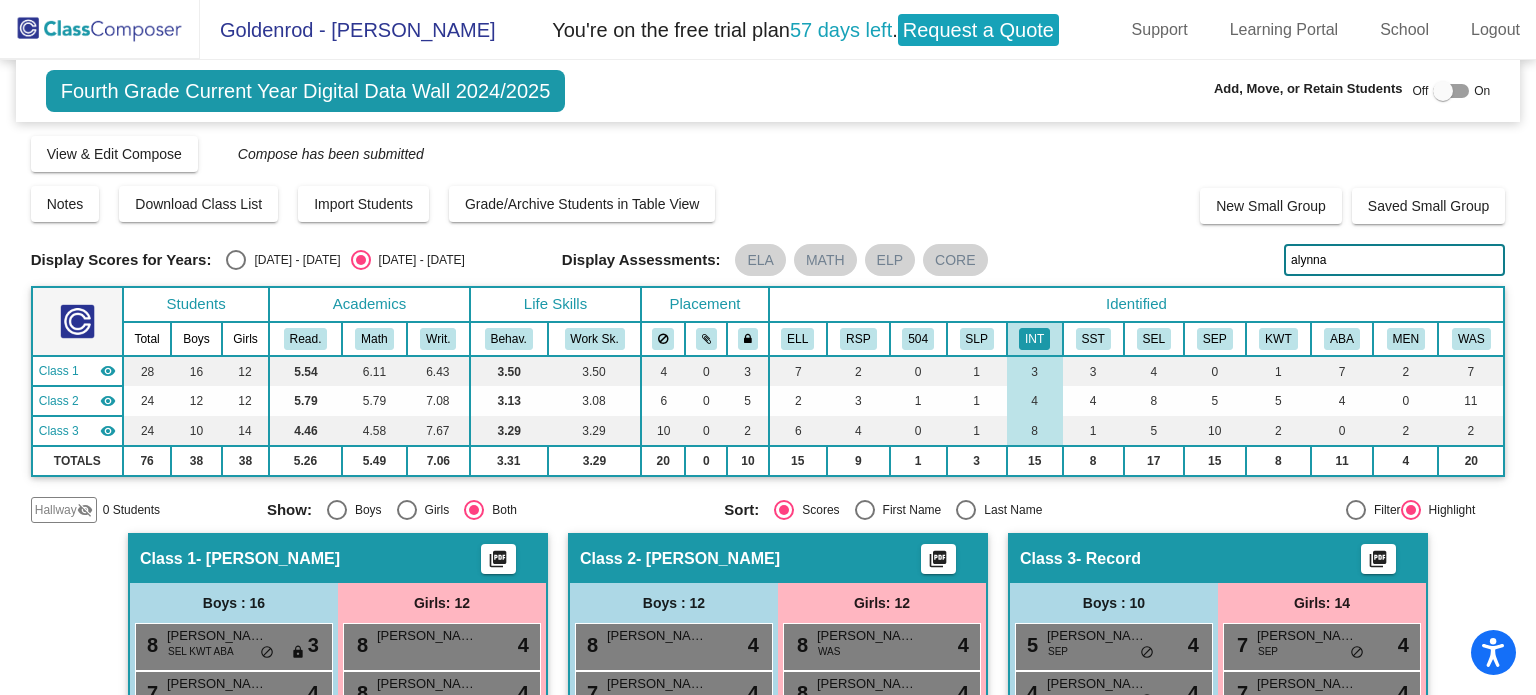type on "alynna" 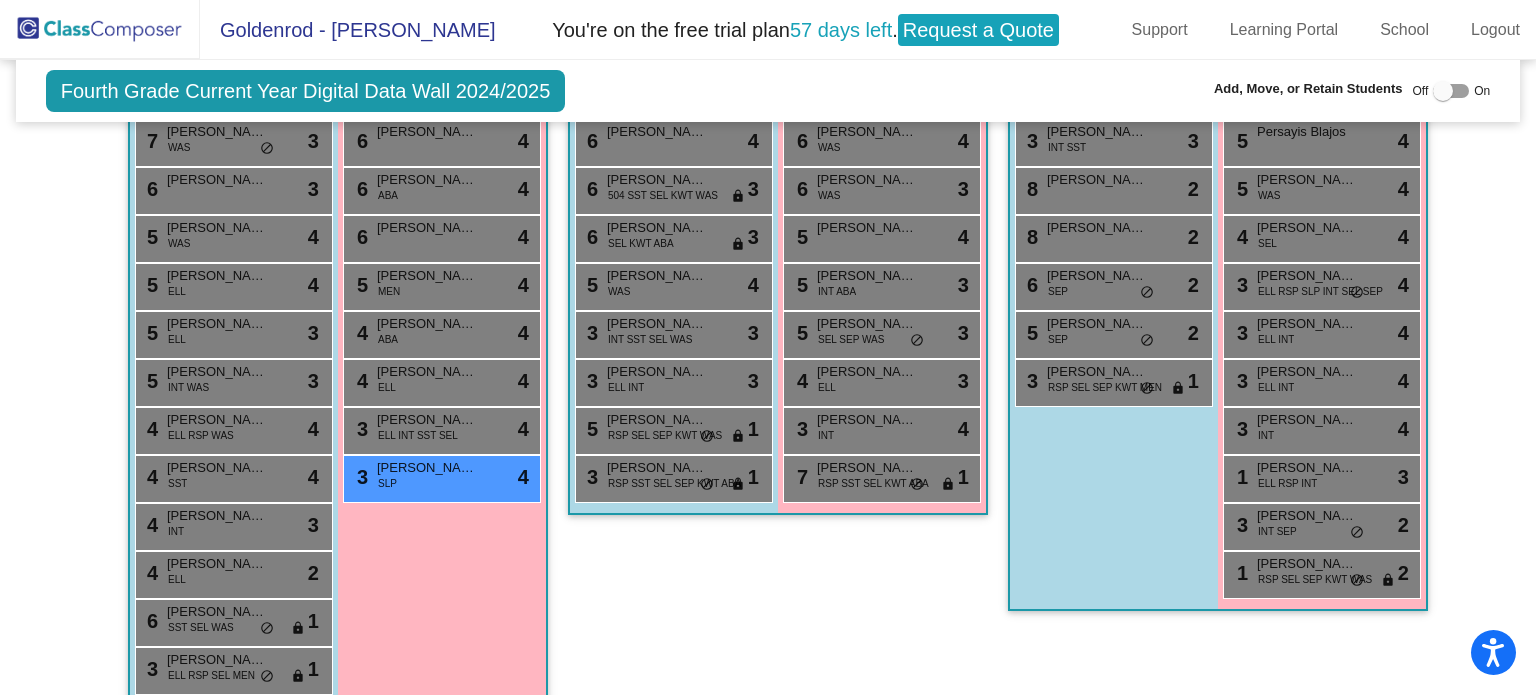 scroll, scrollTop: 699, scrollLeft: 0, axis: vertical 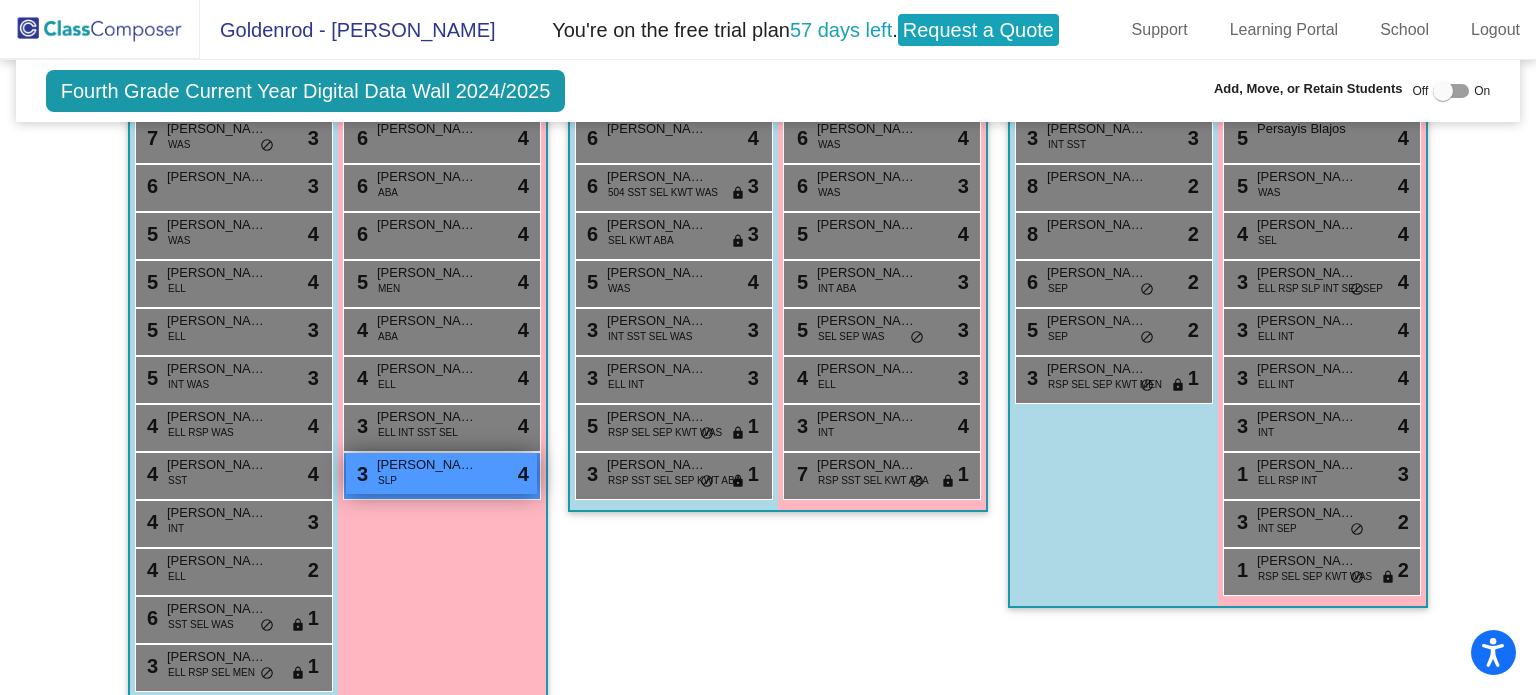 click on "SLP" at bounding box center (387, 480) 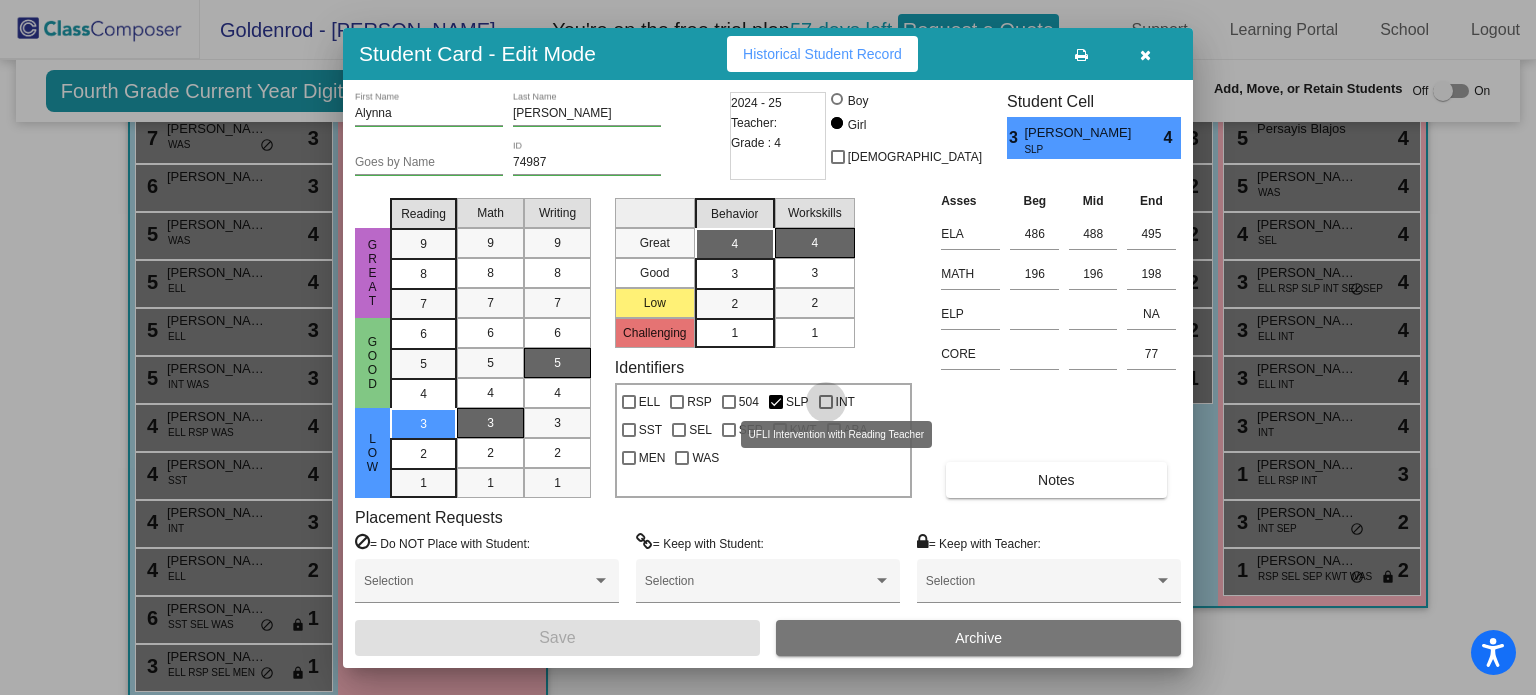 click at bounding box center (826, 402) 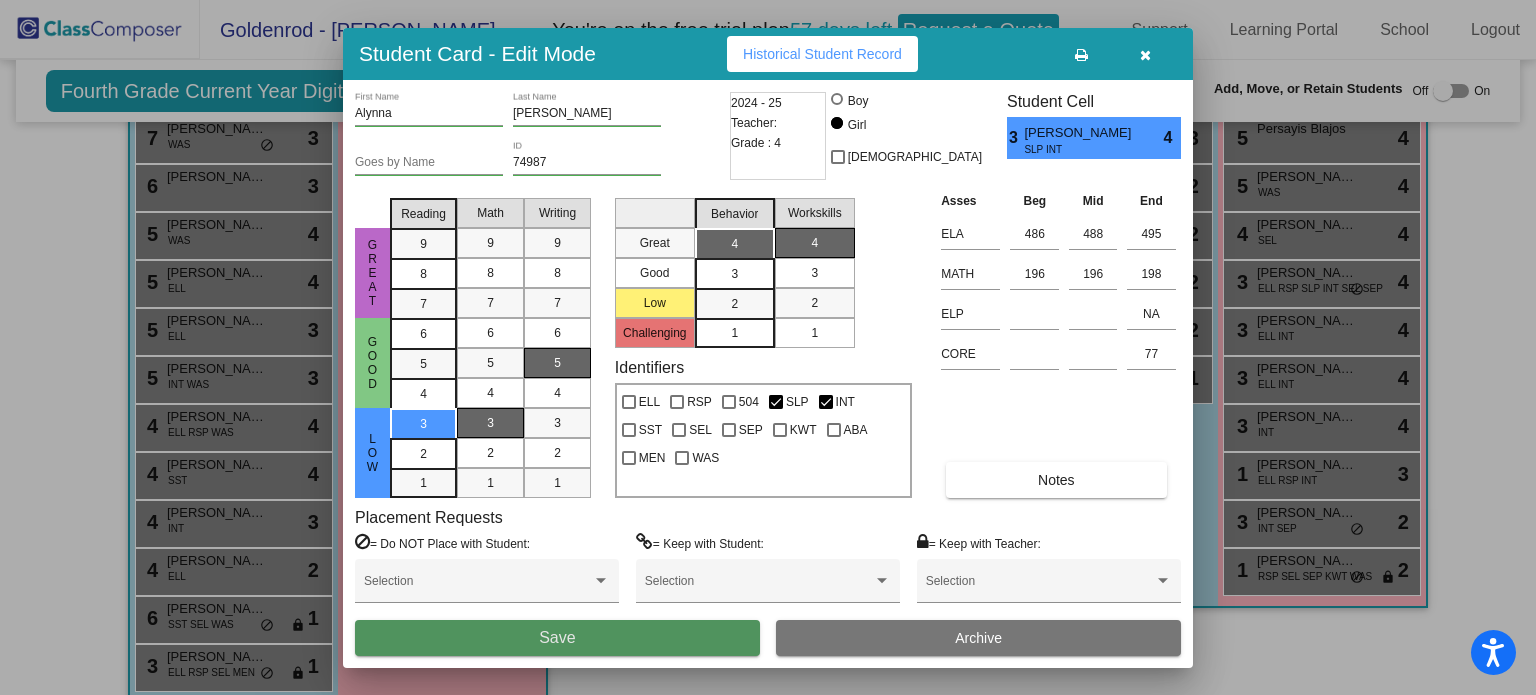 click on "Save" at bounding box center (557, 638) 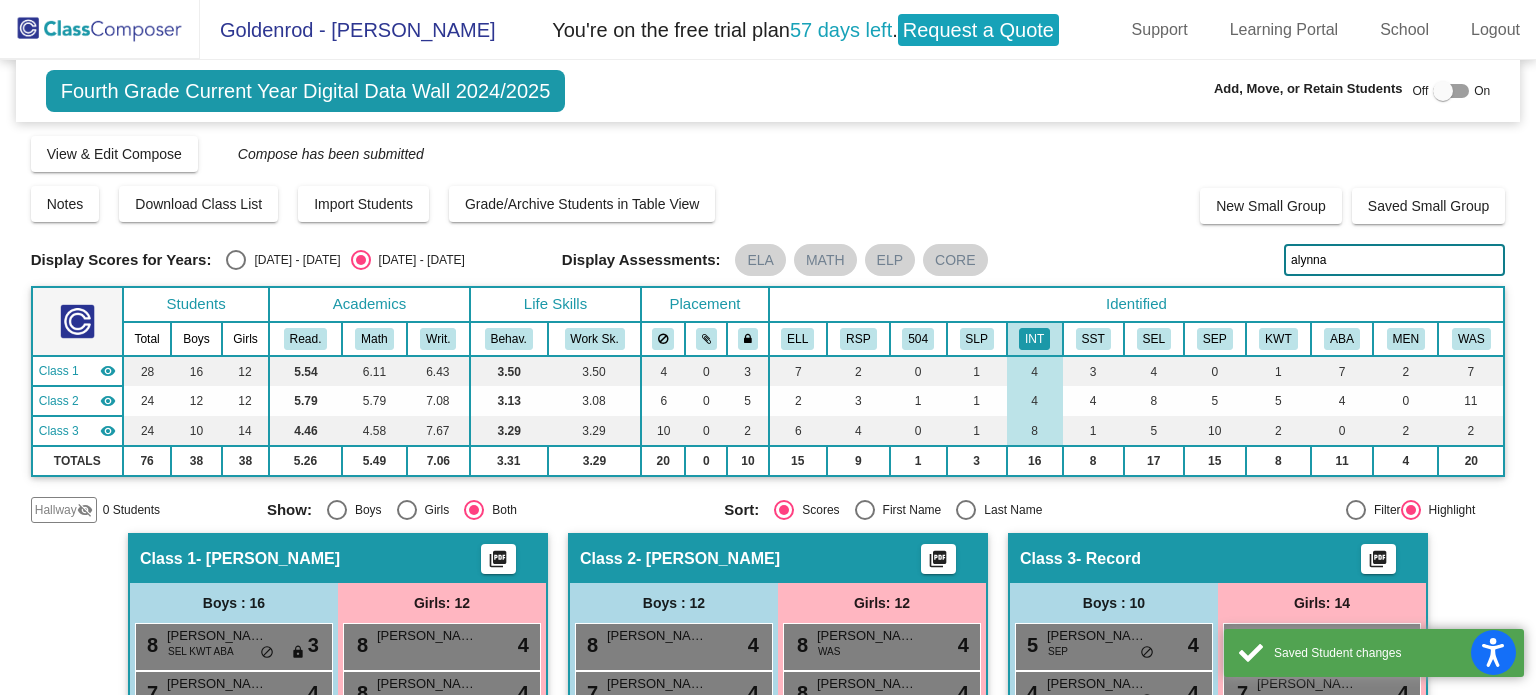 scroll, scrollTop: 0, scrollLeft: 0, axis: both 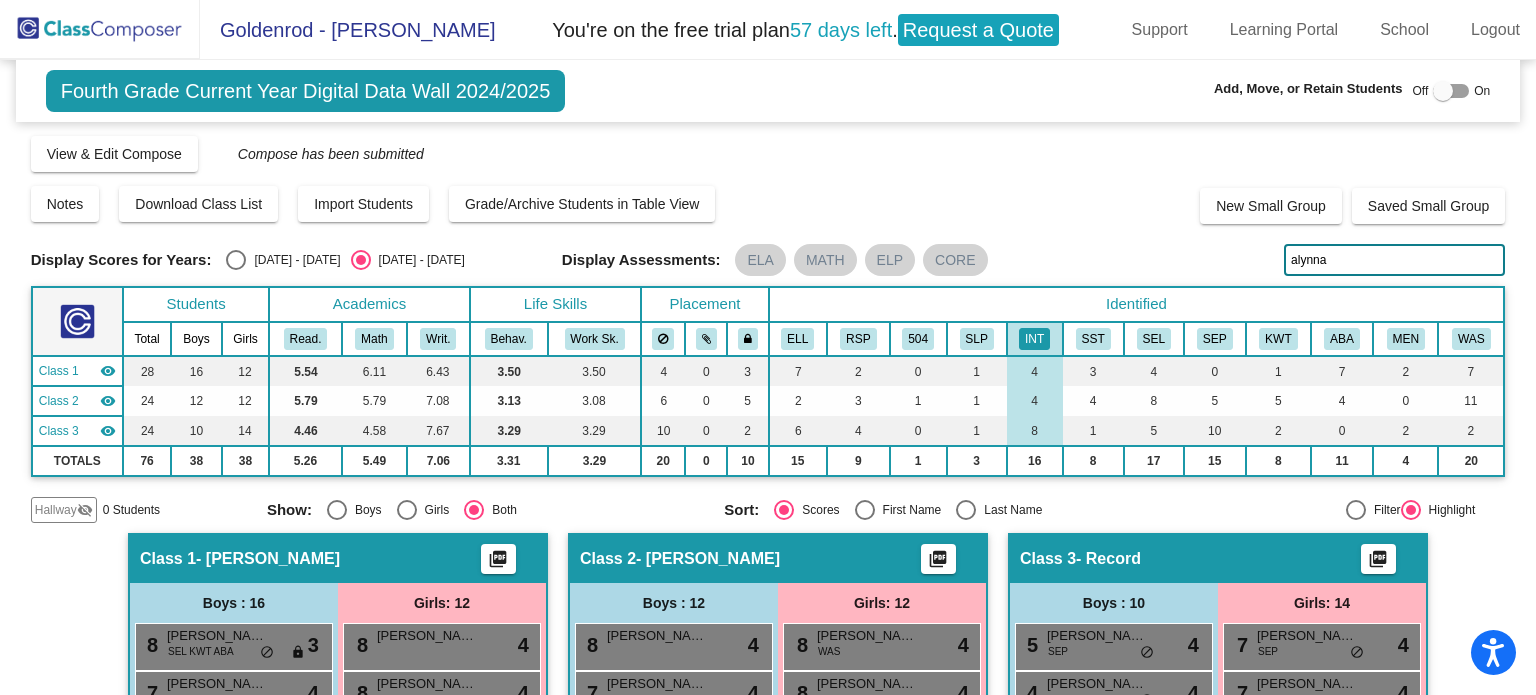 drag, startPoint x: 1340, startPoint y: 261, endPoint x: 1204, endPoint y: 260, distance: 136.00368 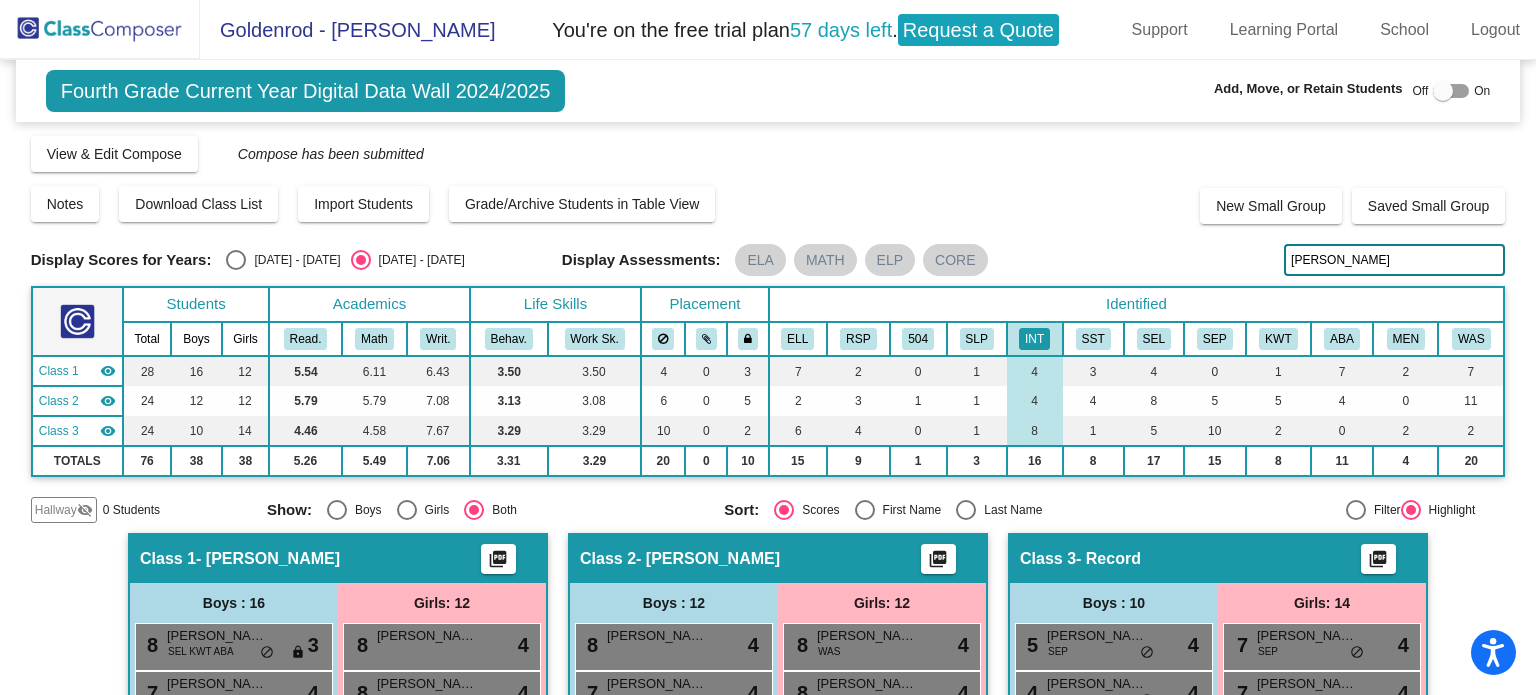 type on "rogelio" 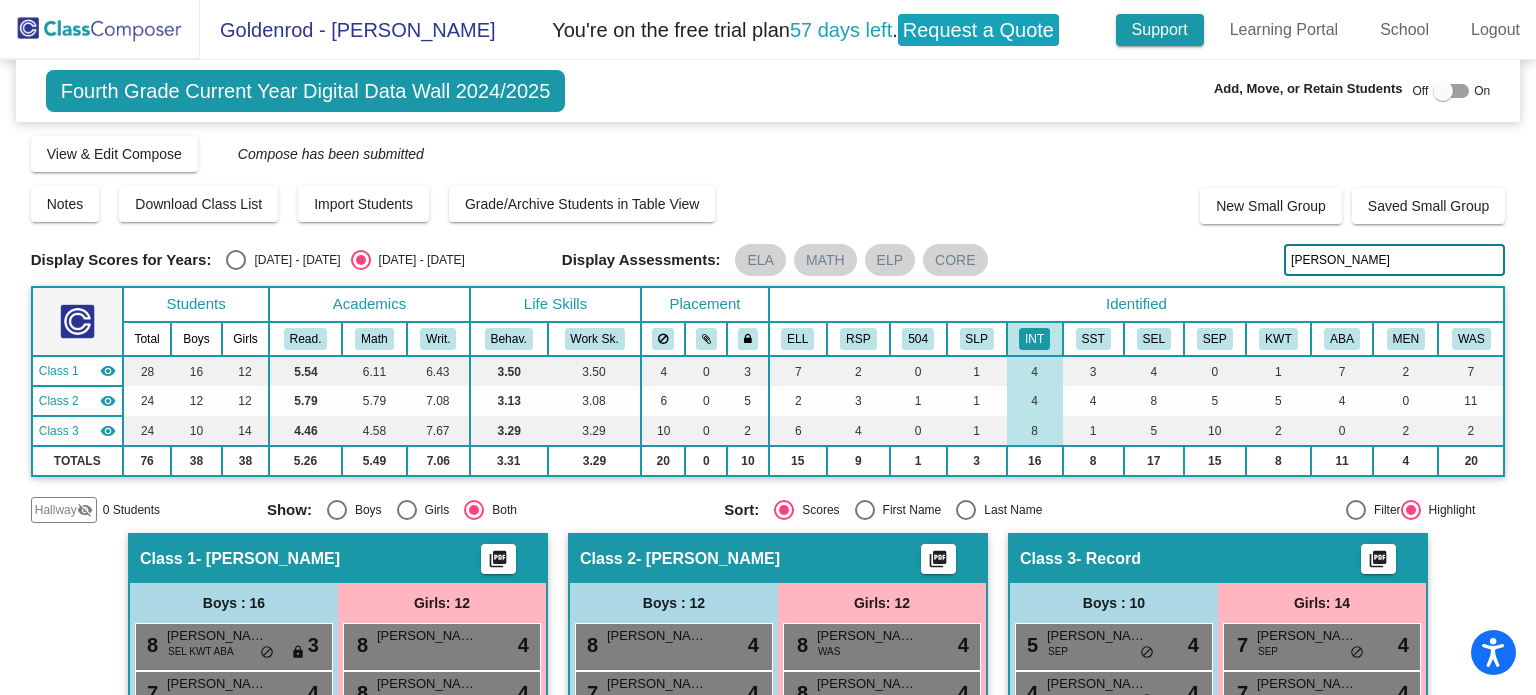scroll, scrollTop: 0, scrollLeft: 0, axis: both 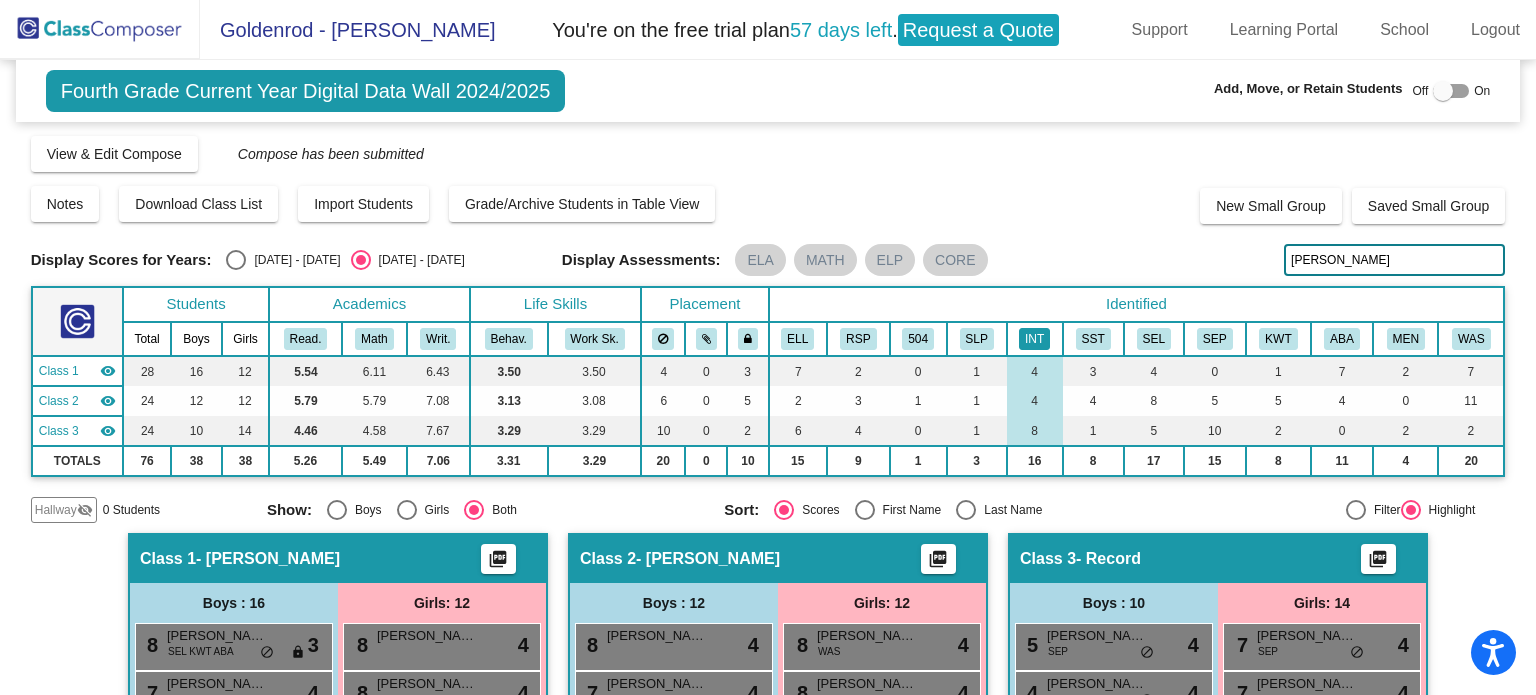 click on "INT" 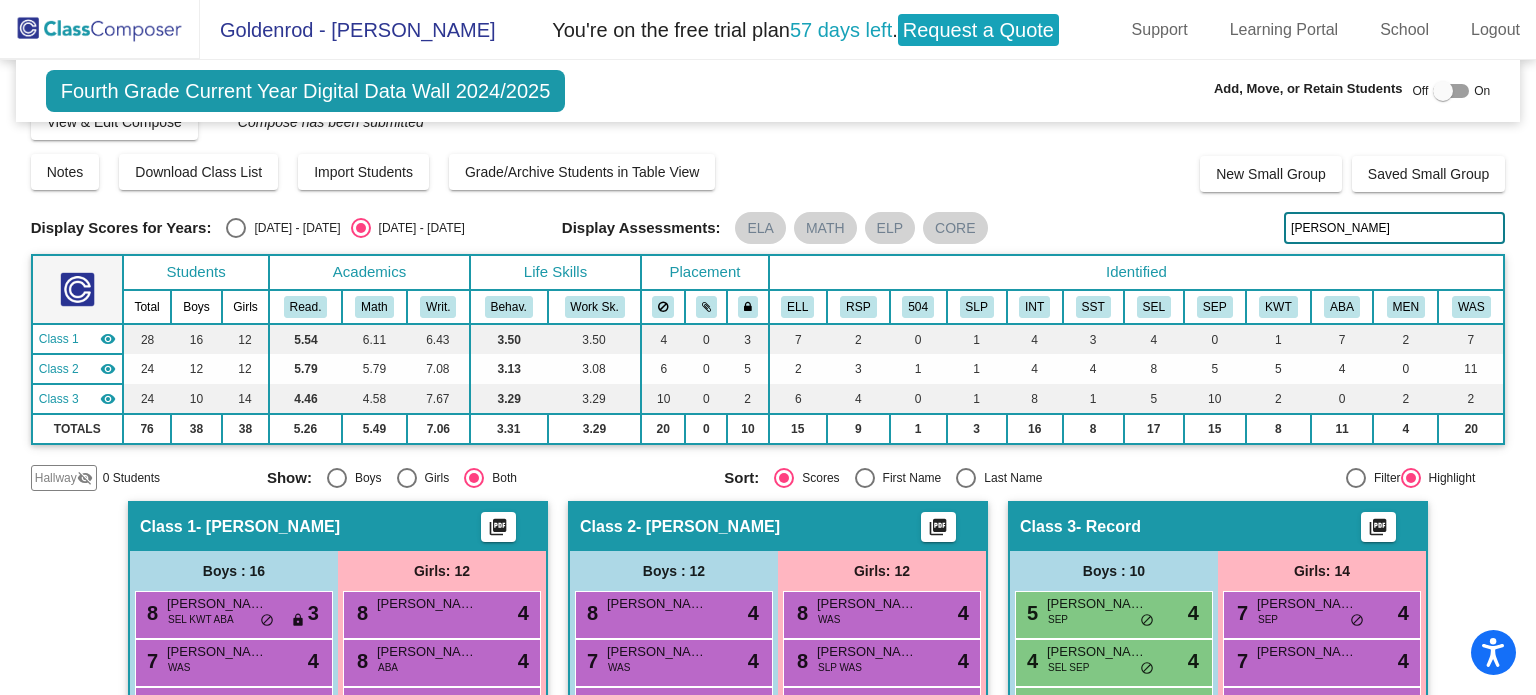 scroll, scrollTop: 0, scrollLeft: 0, axis: both 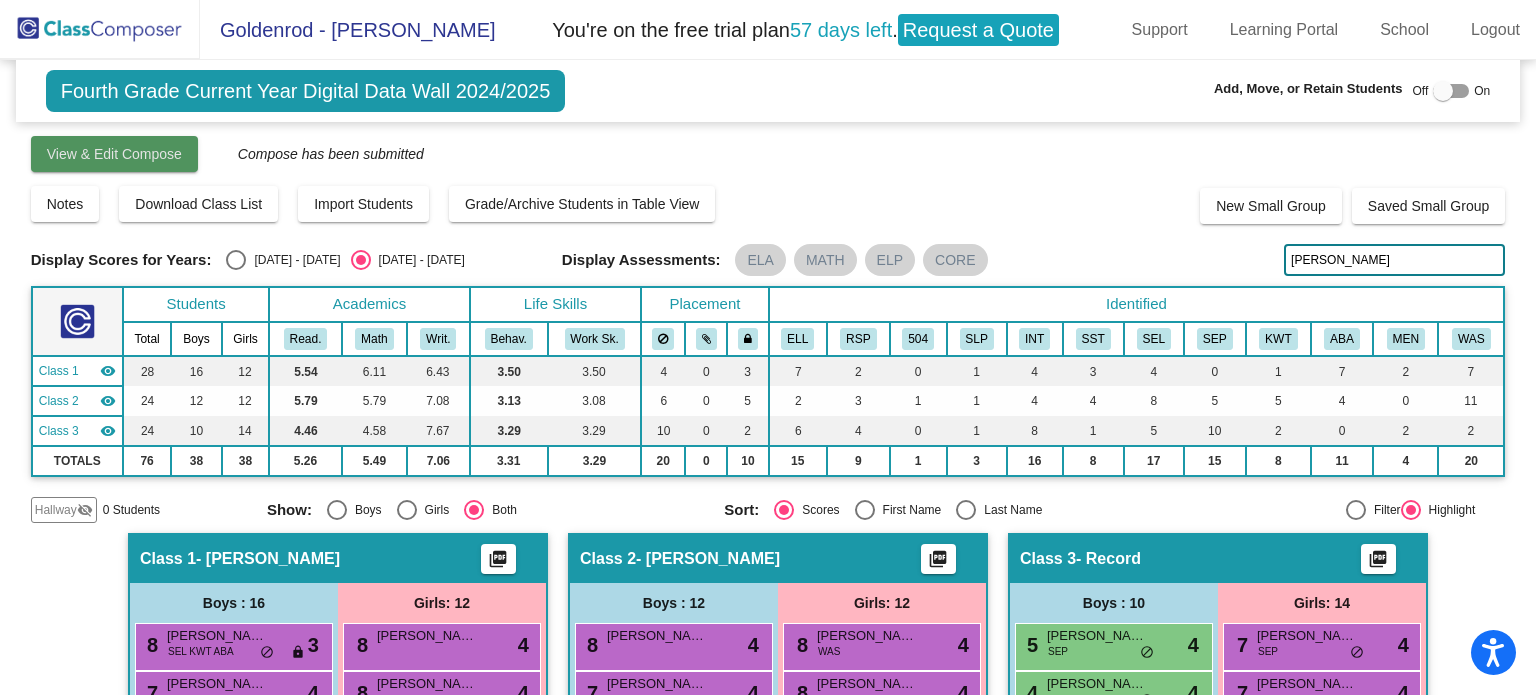 click on "View & Edit Compose" 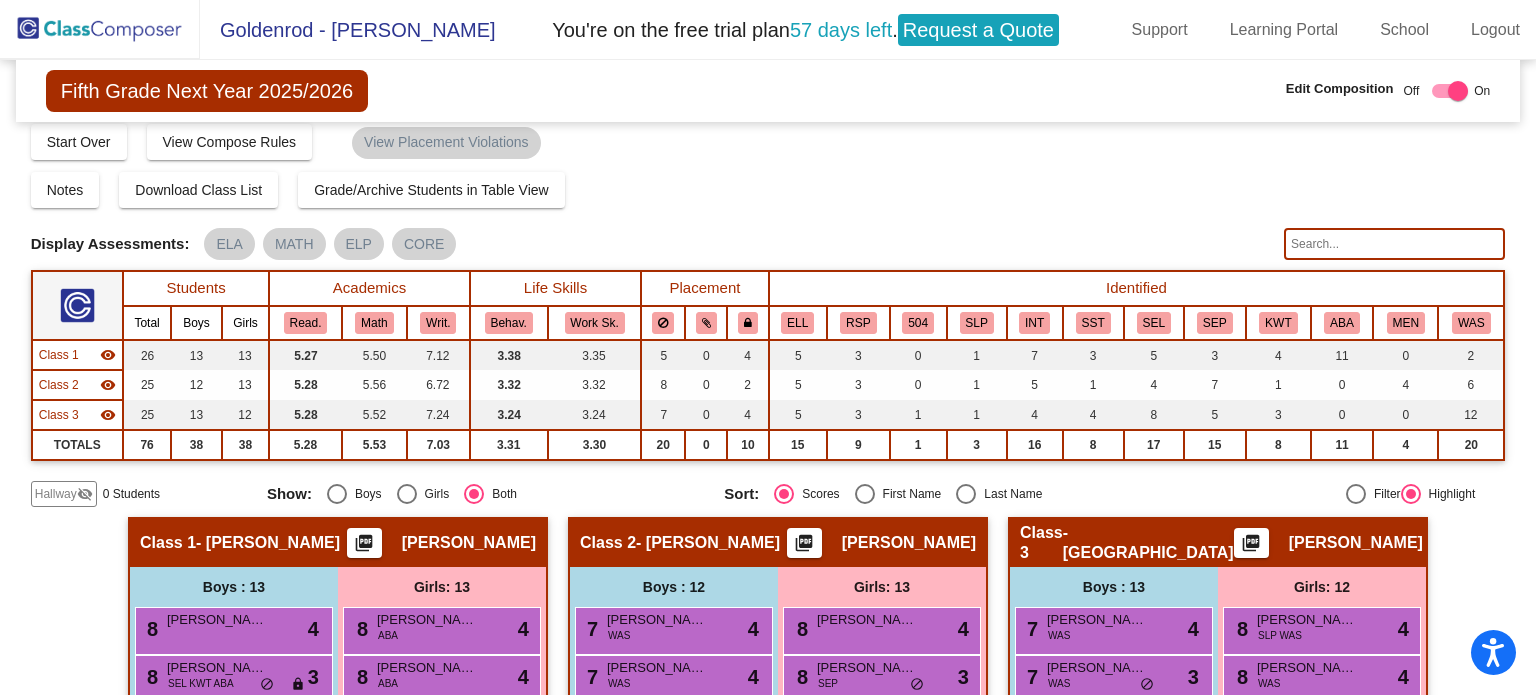 scroll, scrollTop: 10, scrollLeft: 0, axis: vertical 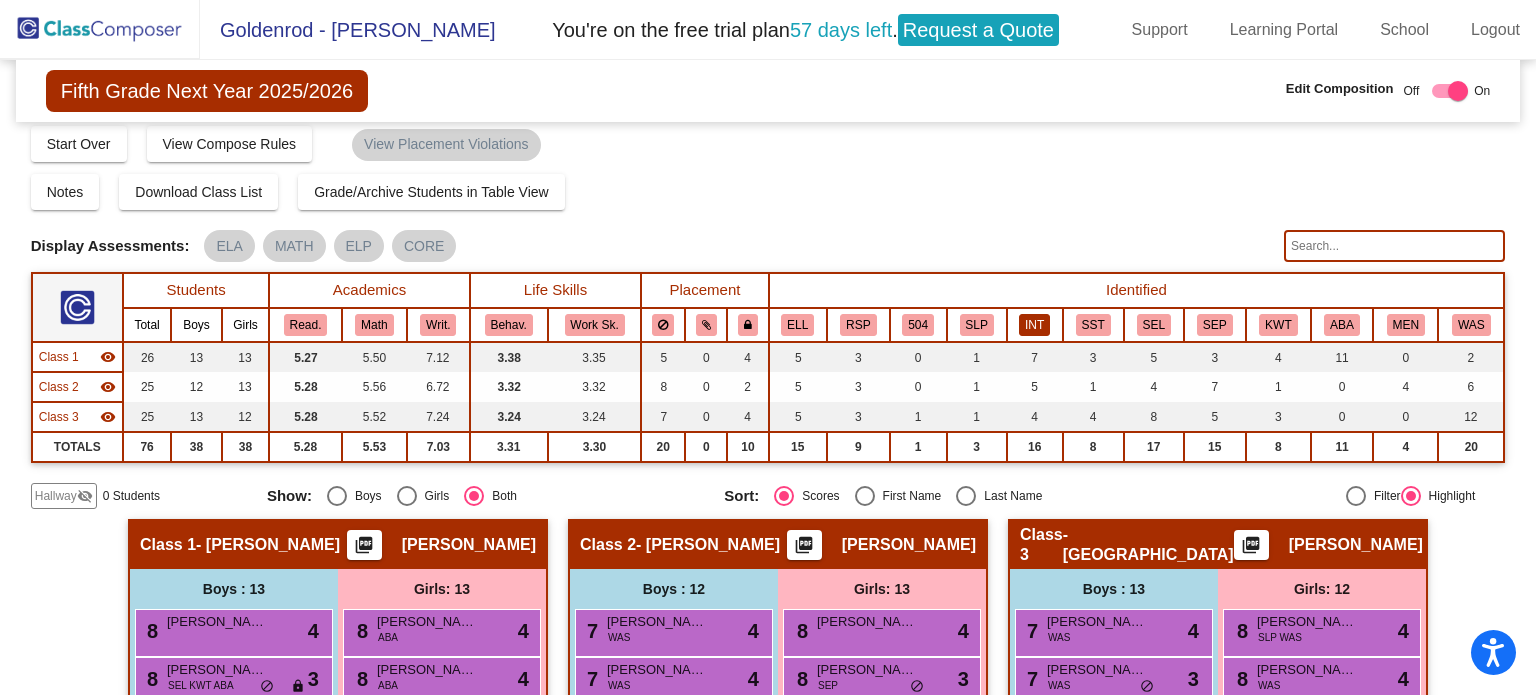 click on "INT" 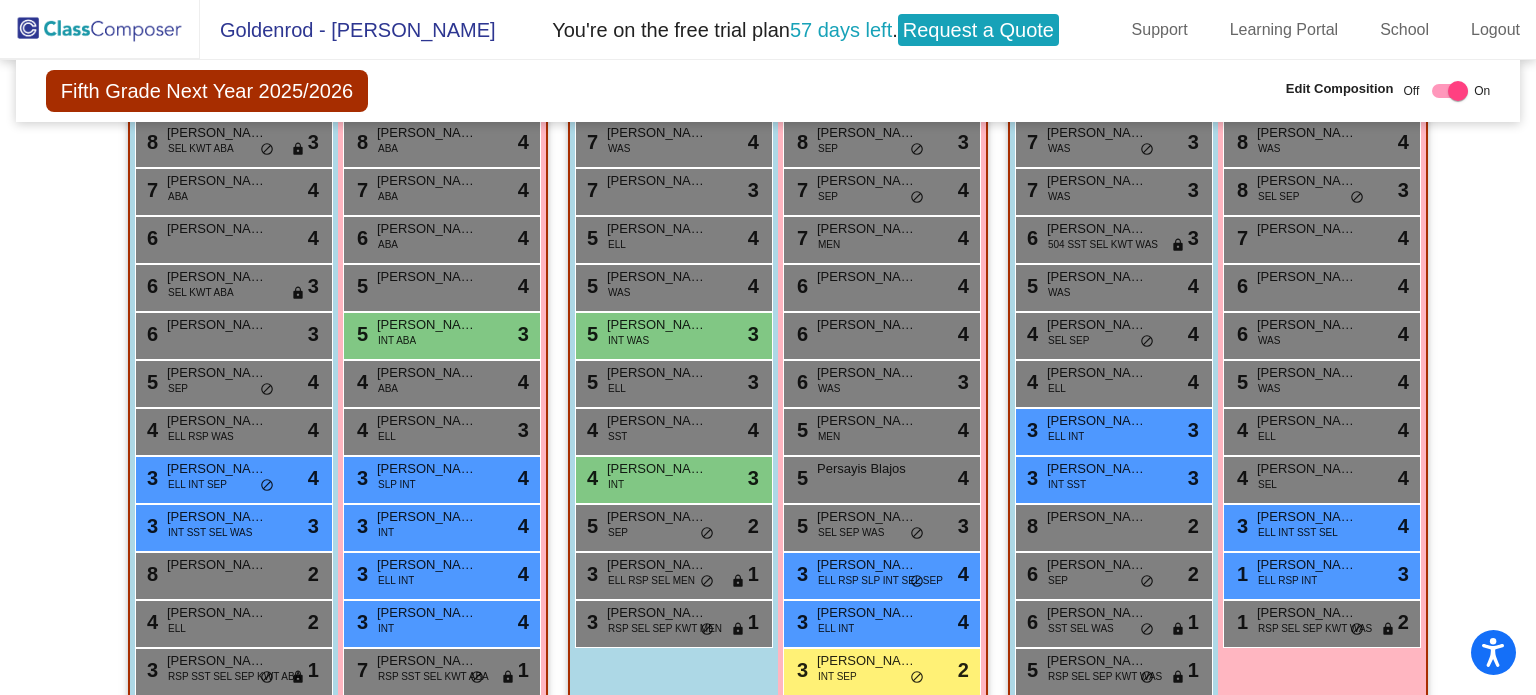 scroll, scrollTop: 576, scrollLeft: 0, axis: vertical 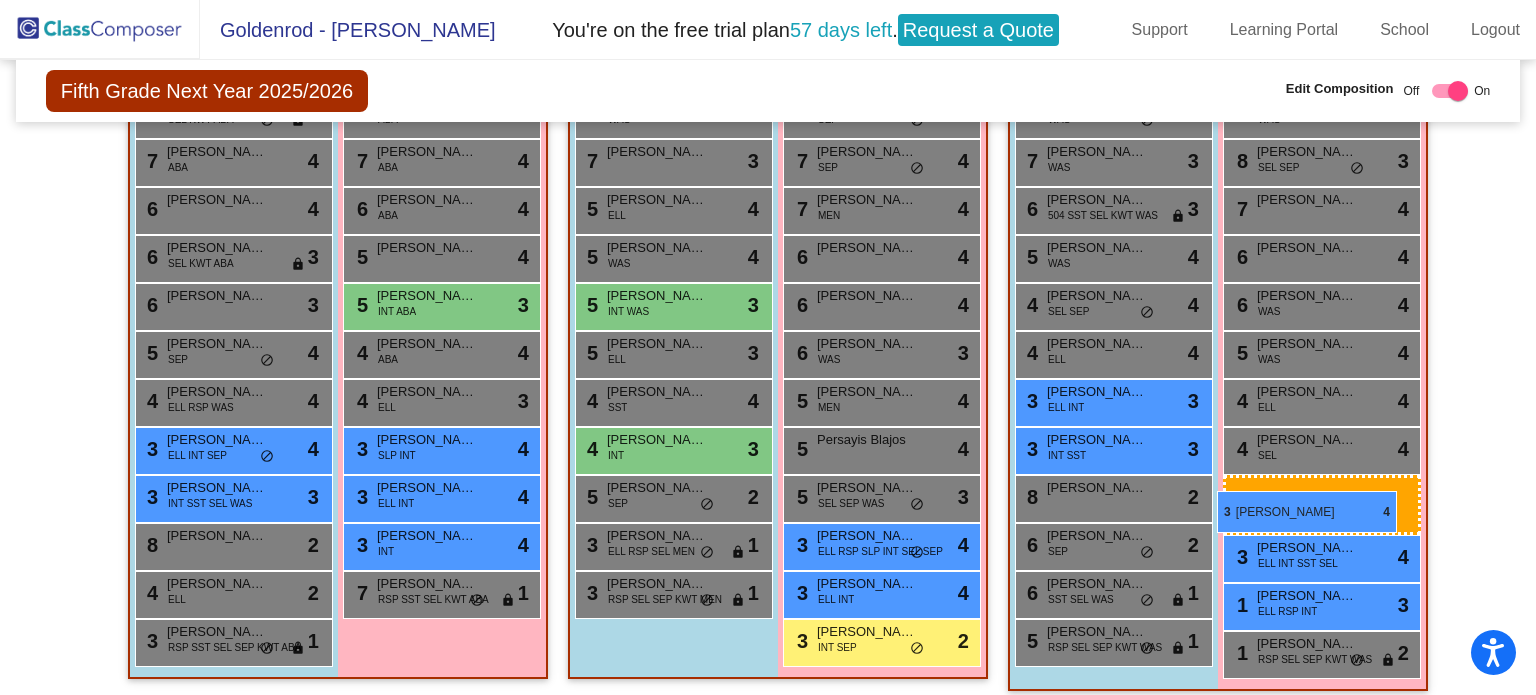 drag, startPoint x: 440, startPoint y: 501, endPoint x: 1217, endPoint y: 491, distance: 777.06433 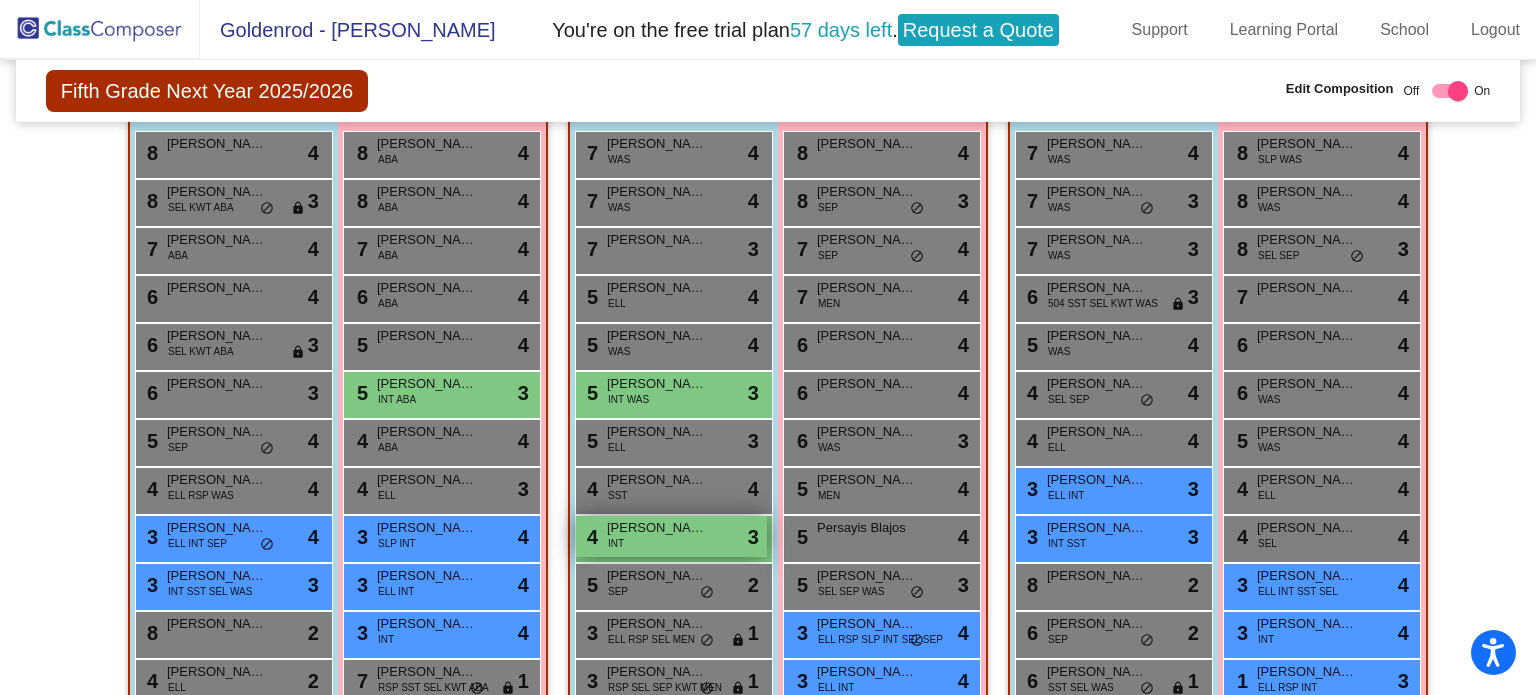 scroll, scrollTop: 576, scrollLeft: 0, axis: vertical 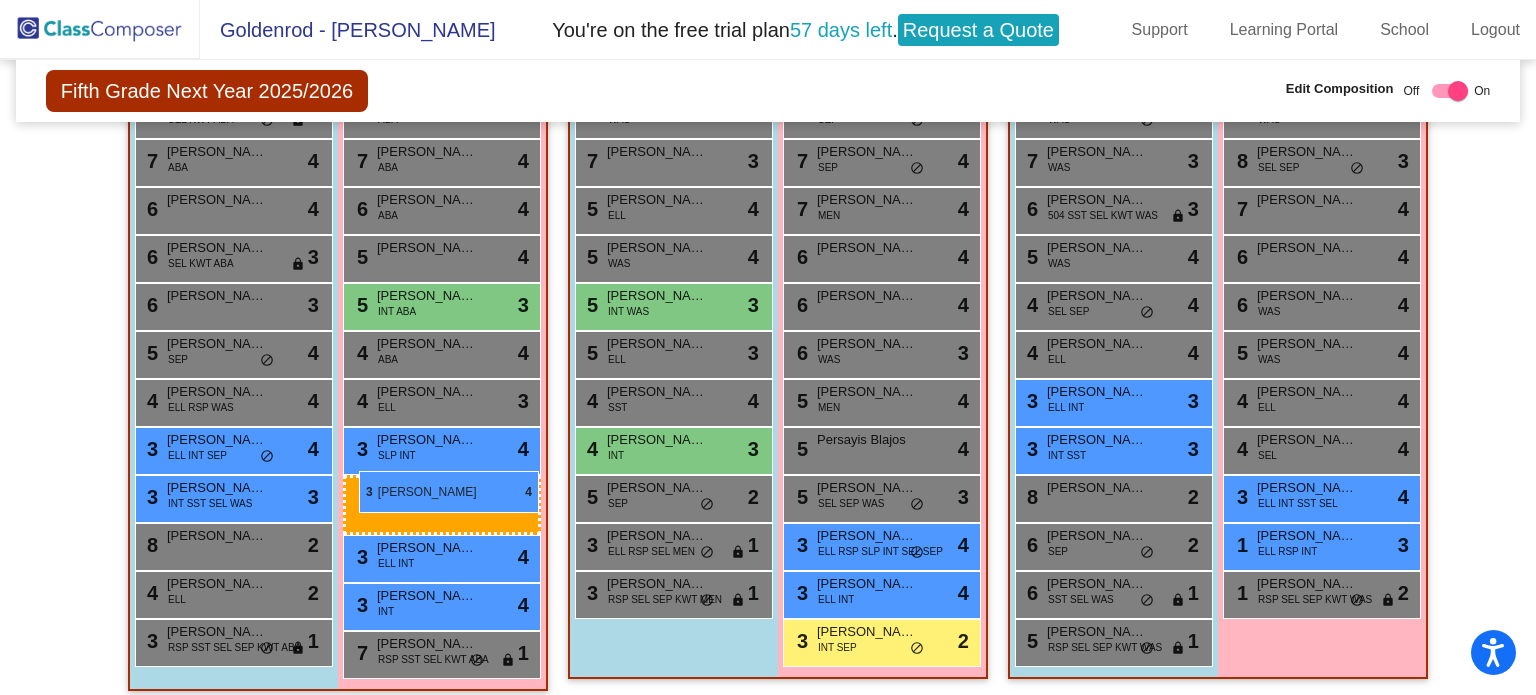 drag, startPoint x: 1274, startPoint y: 541, endPoint x: 359, endPoint y: 471, distance: 917.6737 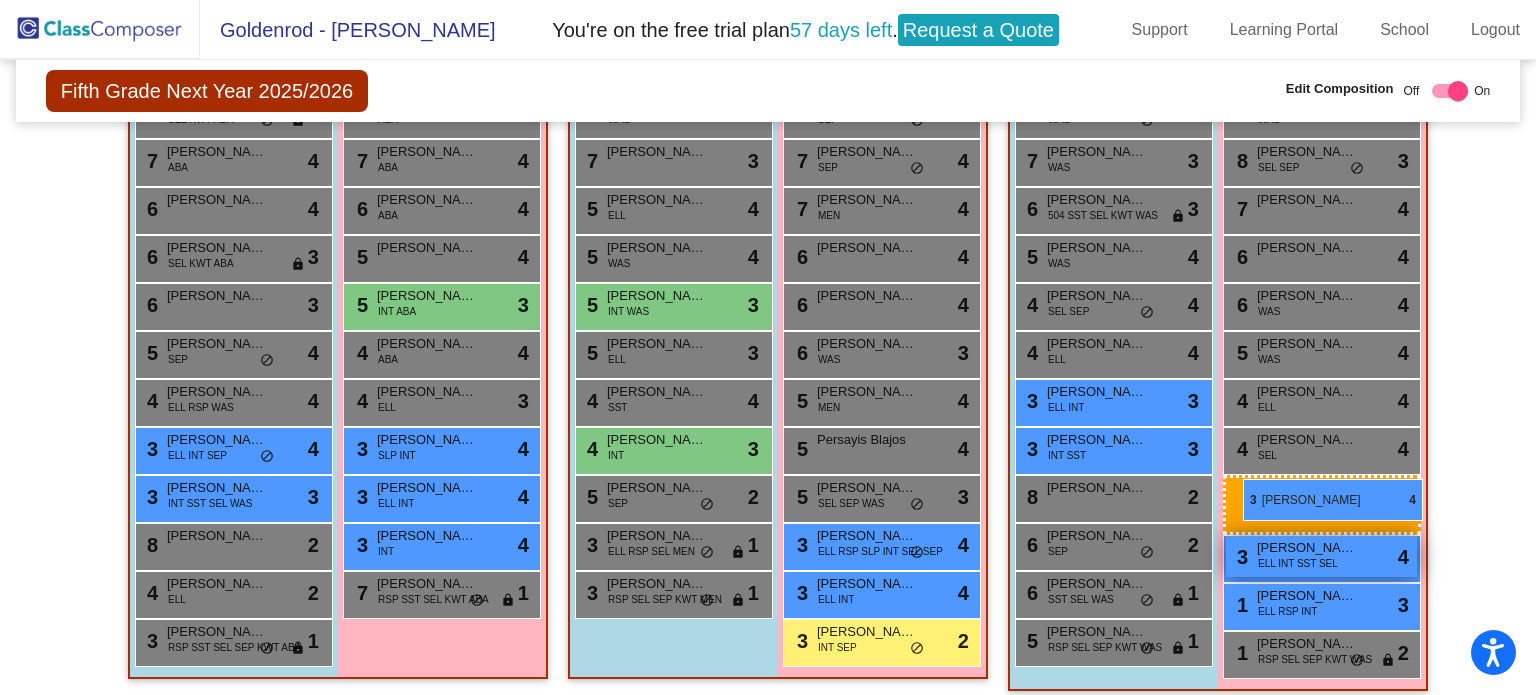 drag, startPoint x: 433, startPoint y: 553, endPoint x: 1243, endPoint y: 478, distance: 813.4648 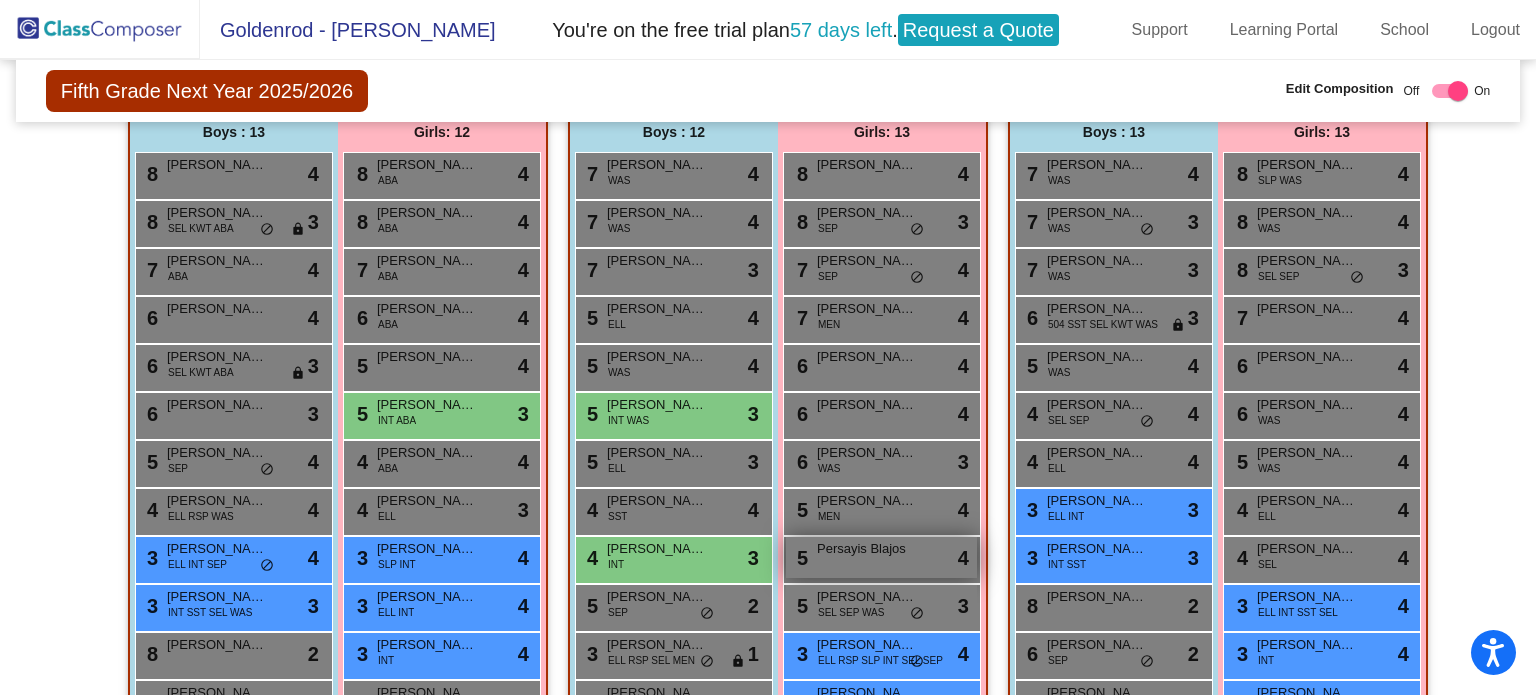scroll, scrollTop: 576, scrollLeft: 0, axis: vertical 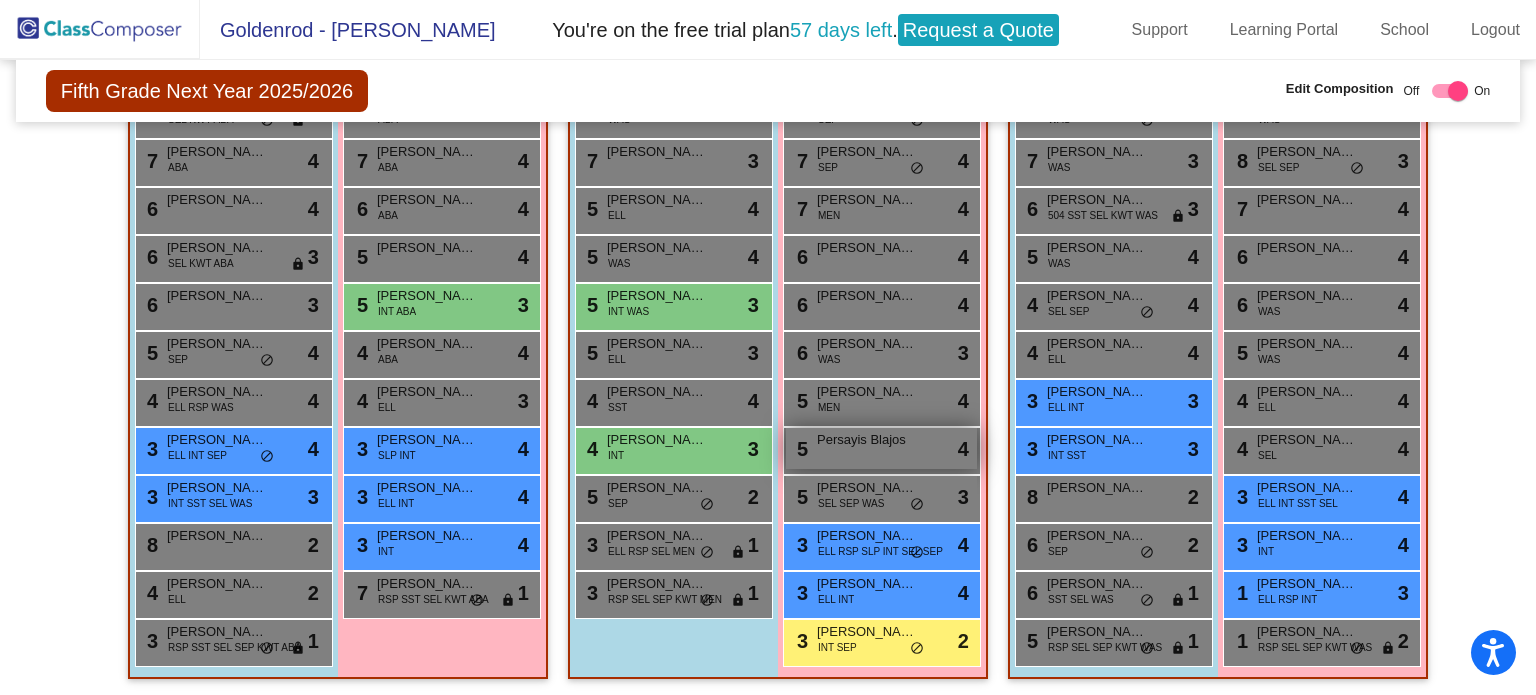 click on "Persayis Blajos" at bounding box center (867, 440) 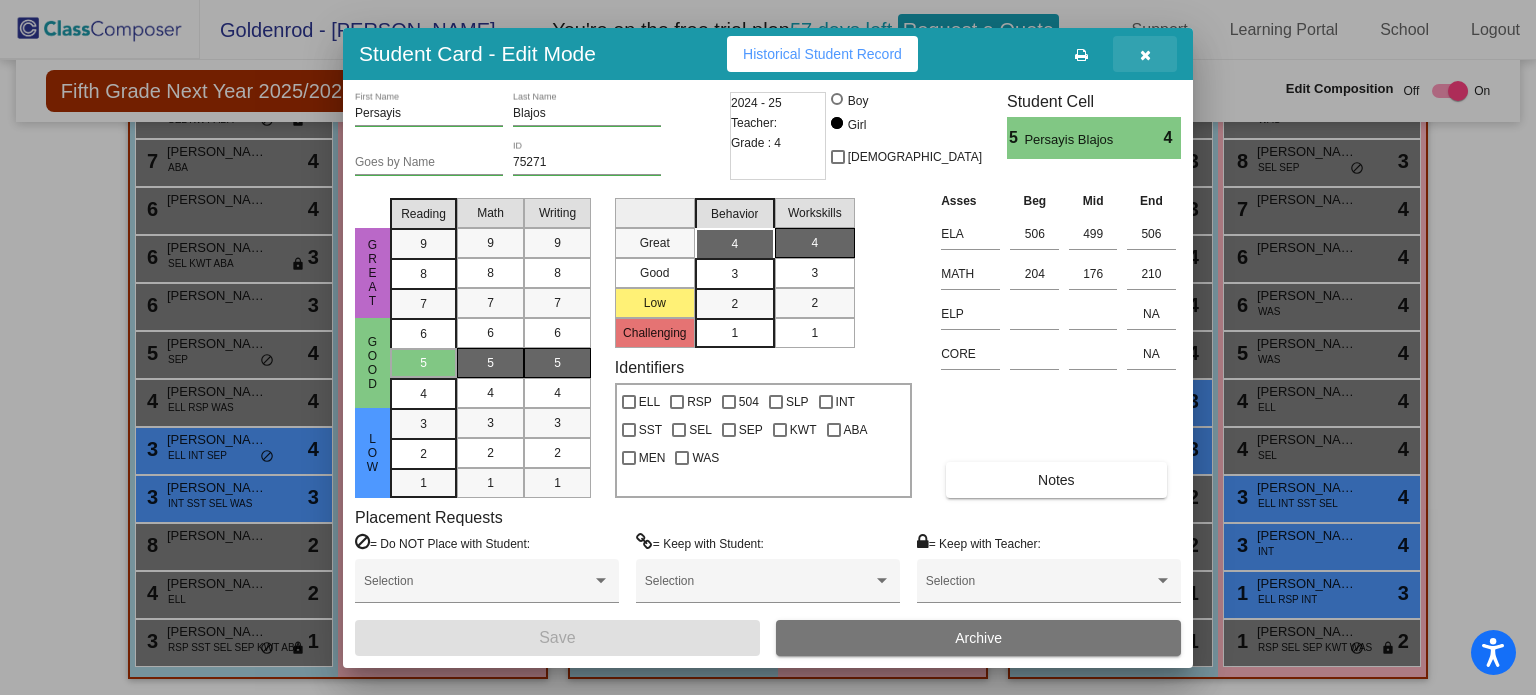 click at bounding box center (1145, 55) 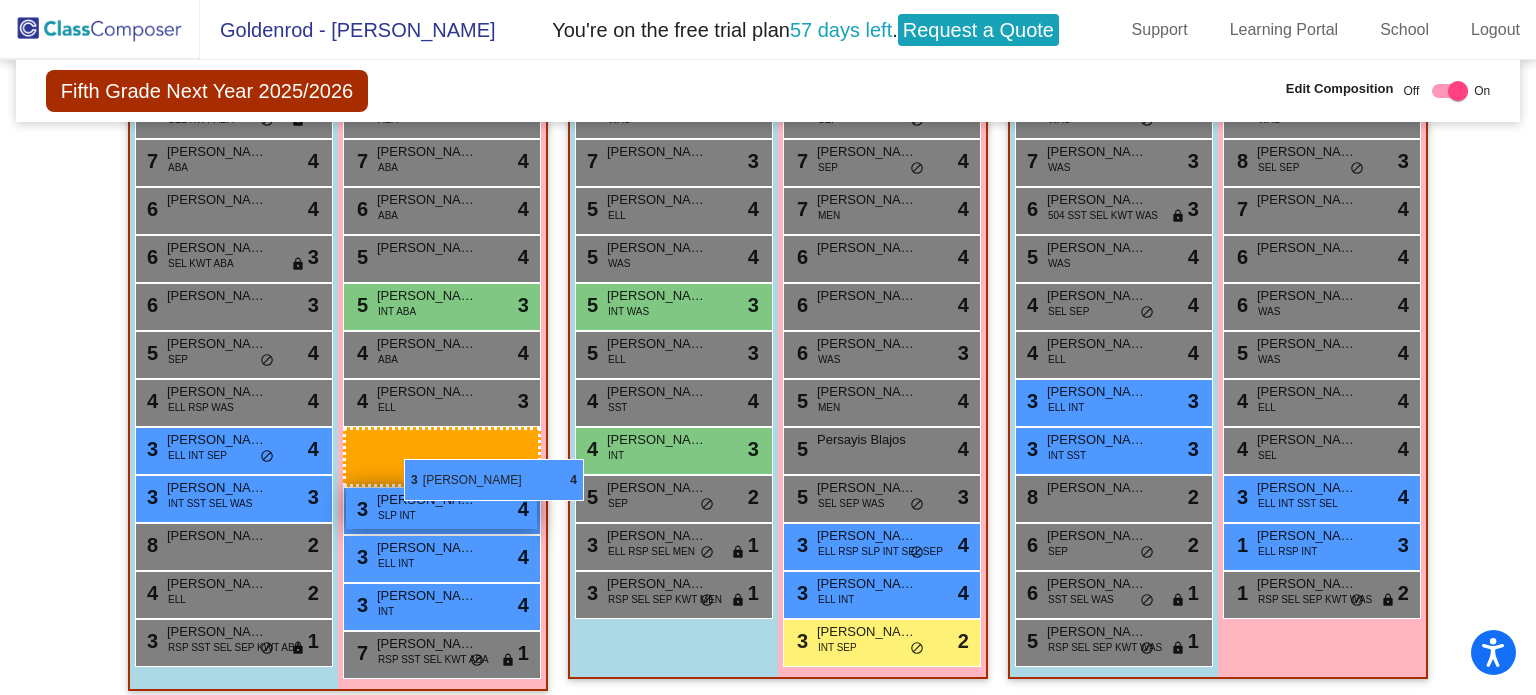 drag, startPoint x: 1263, startPoint y: 542, endPoint x: 388, endPoint y: 448, distance: 880.03467 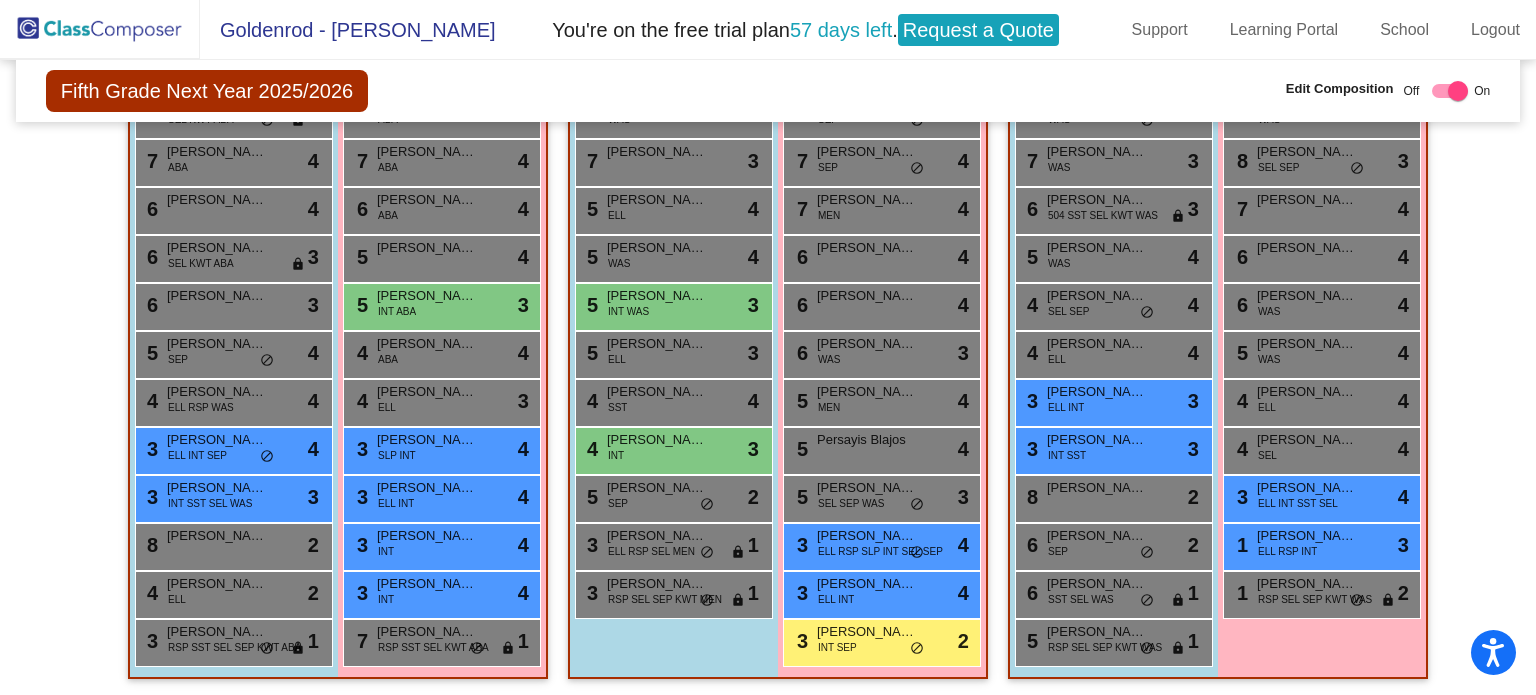 scroll, scrollTop: 576, scrollLeft: 0, axis: vertical 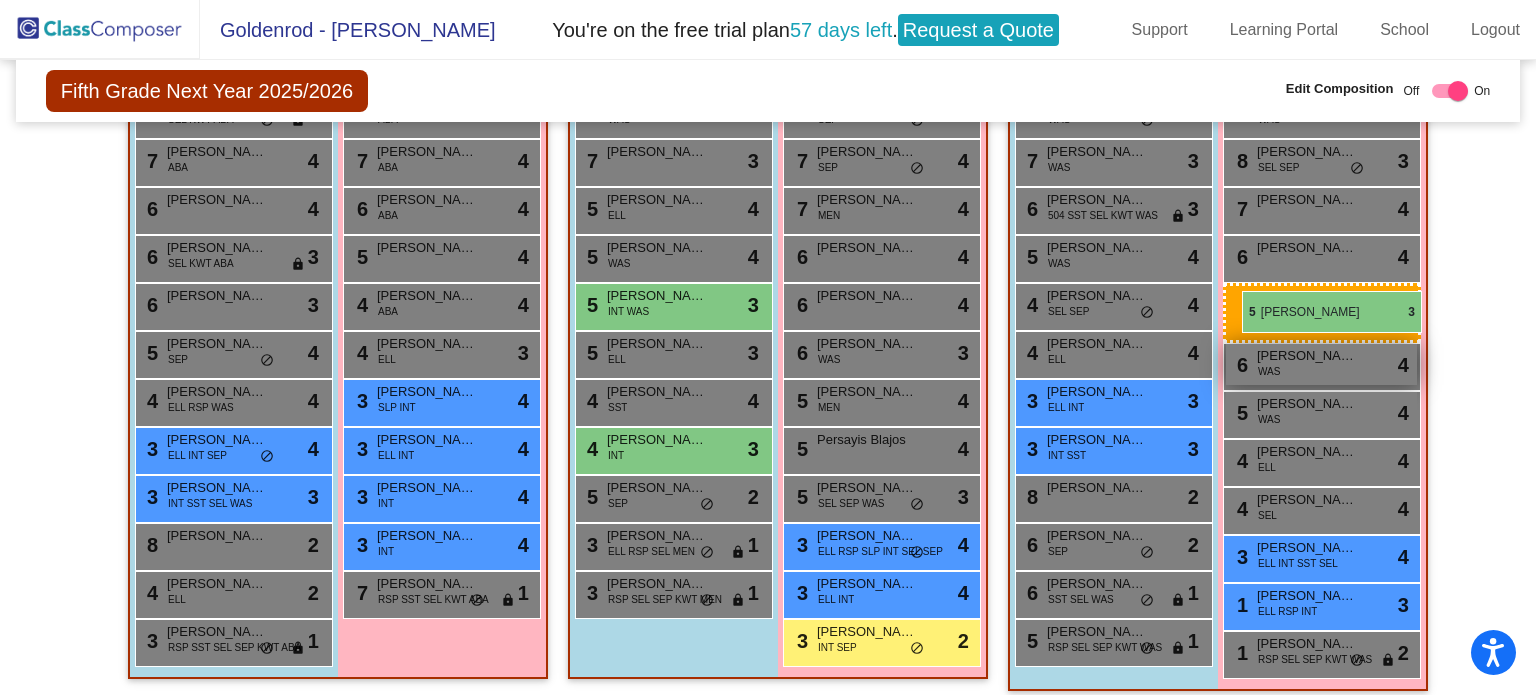 drag, startPoint x: 408, startPoint y: 301, endPoint x: 1246, endPoint y: 290, distance: 838.0722 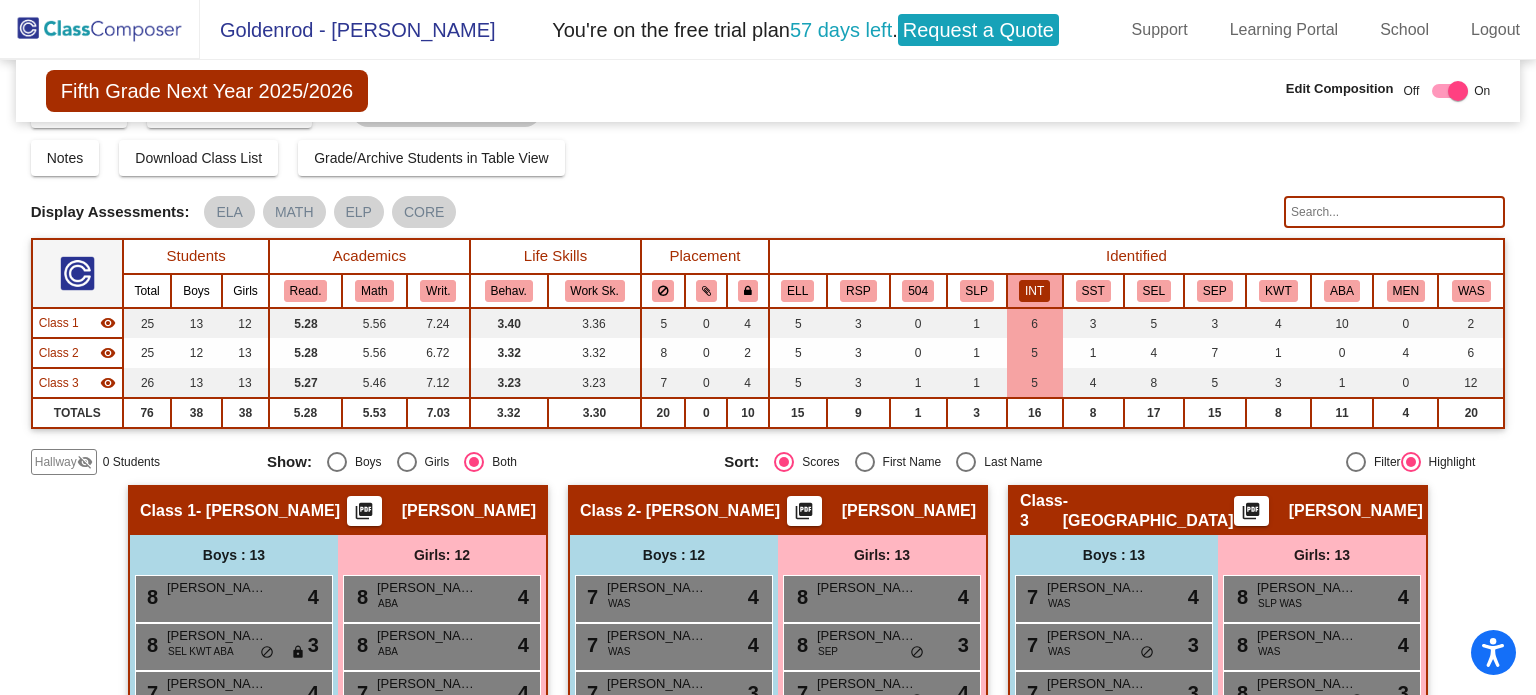 scroll, scrollTop: 41, scrollLeft: 0, axis: vertical 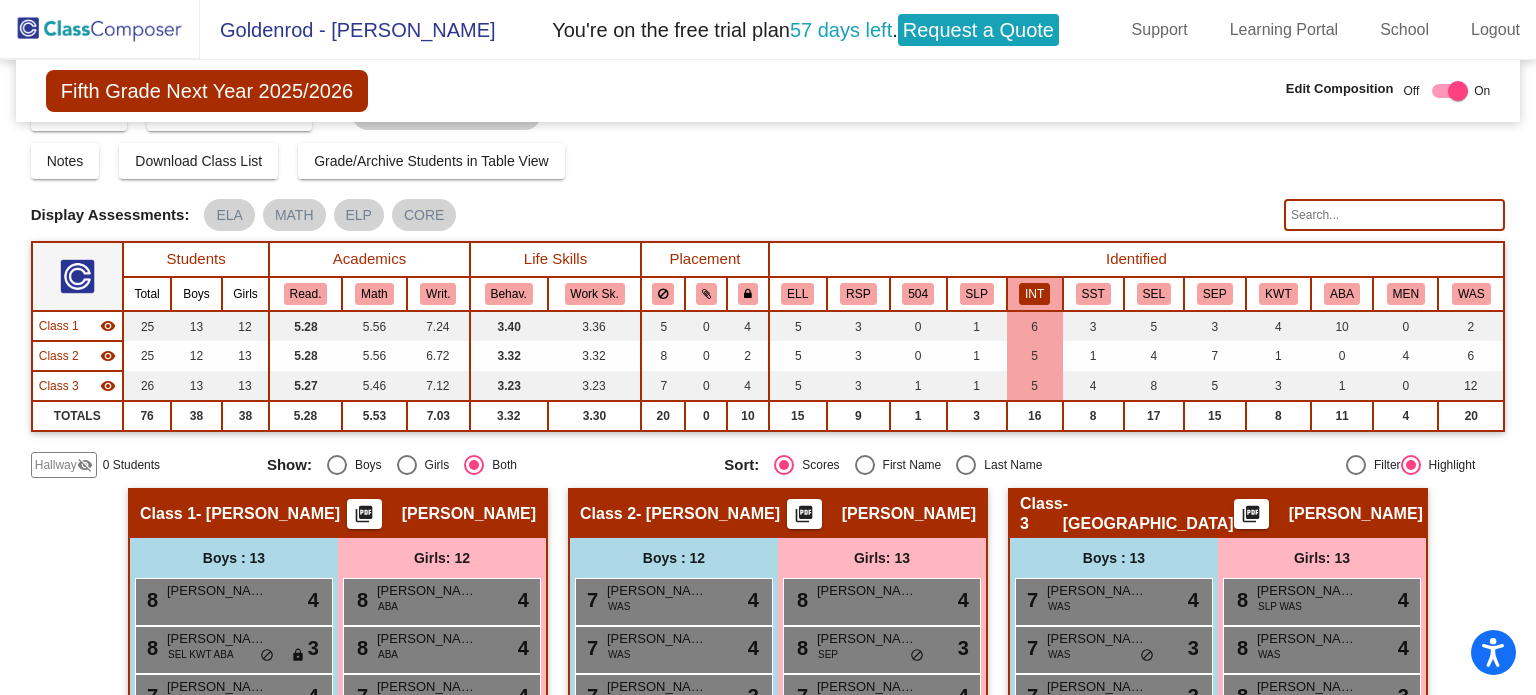 click on "INT" 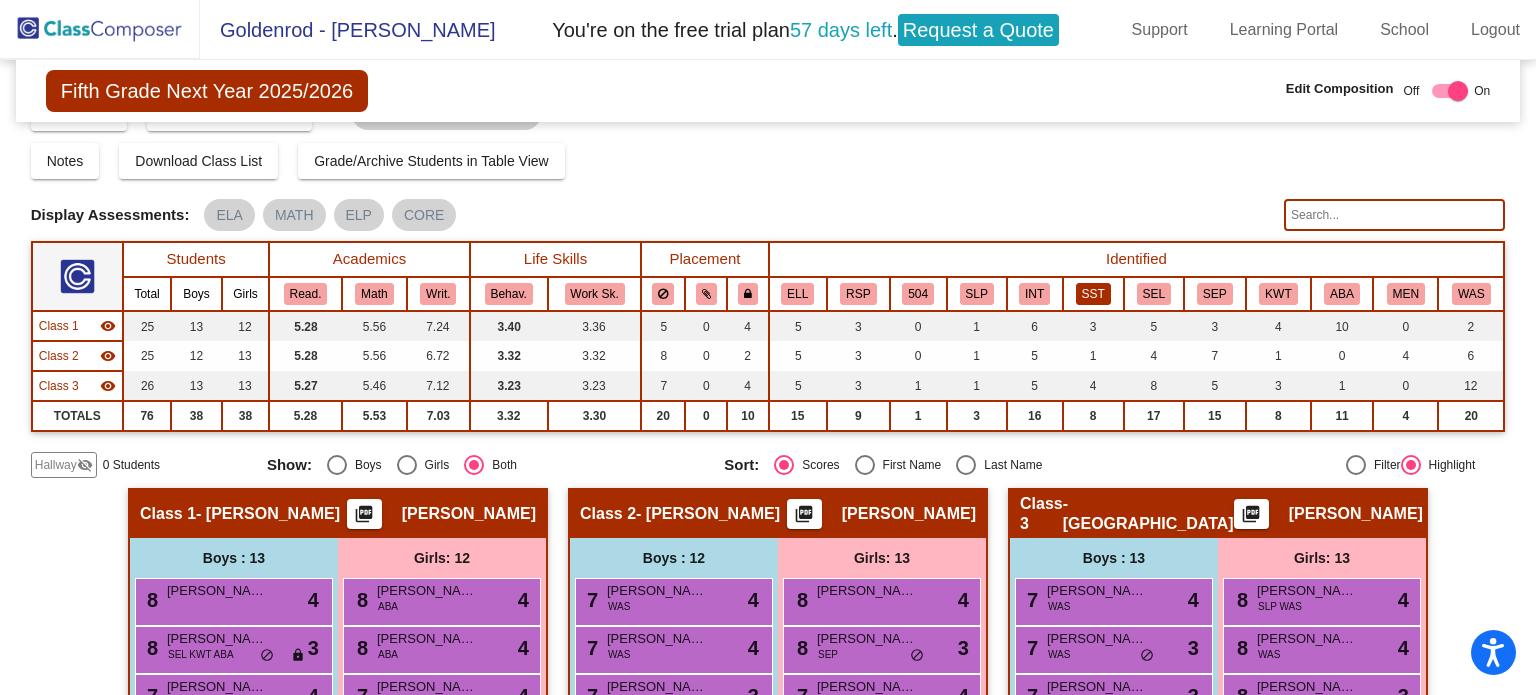 click on "SST" 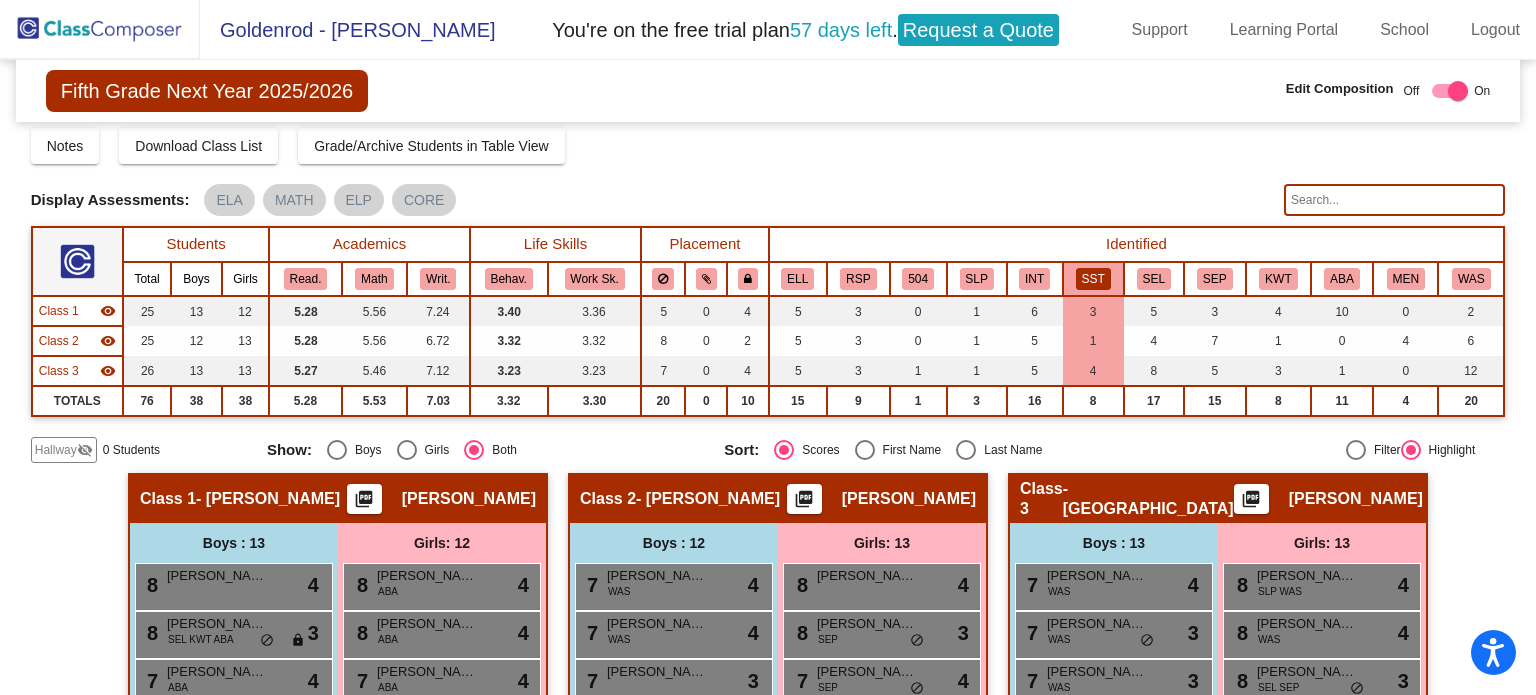 scroll, scrollTop: 0, scrollLeft: 0, axis: both 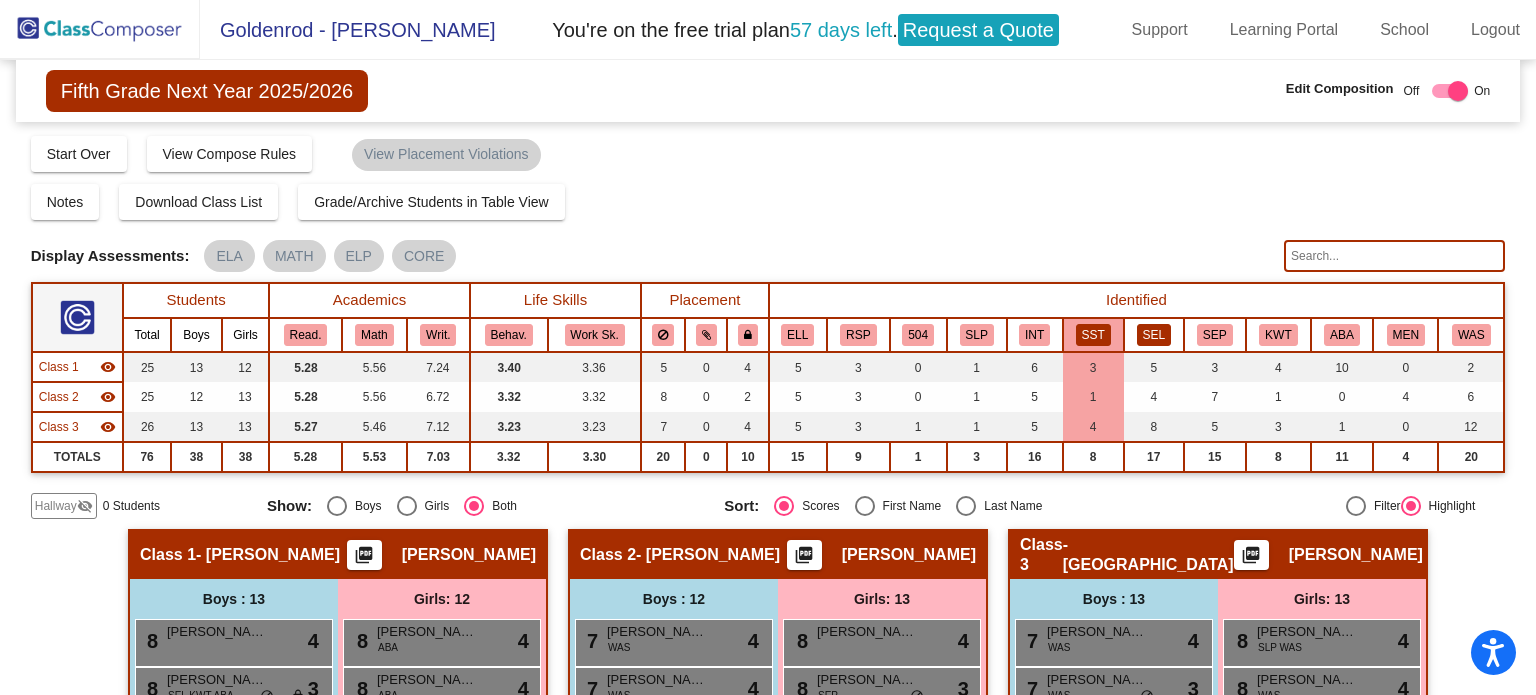 click on "SEL" 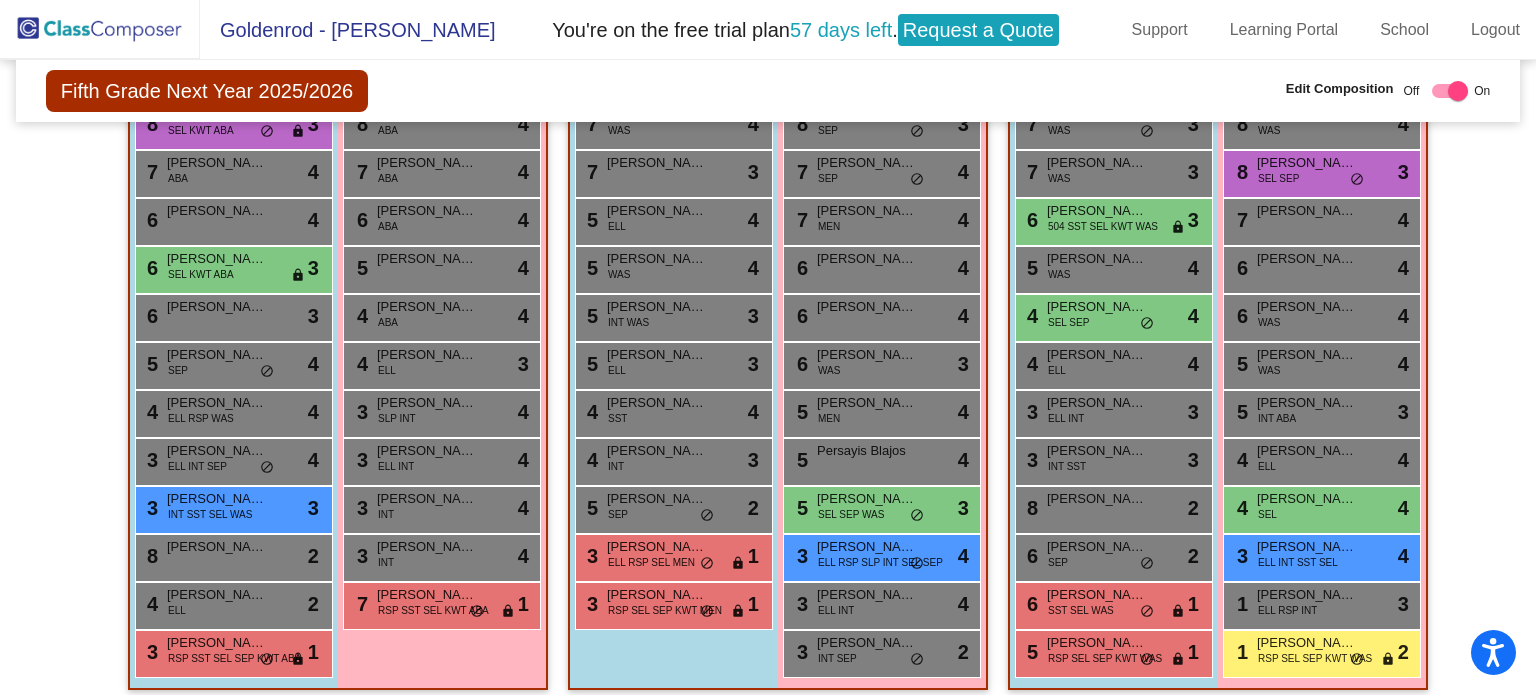 scroll, scrollTop: 563, scrollLeft: 0, axis: vertical 